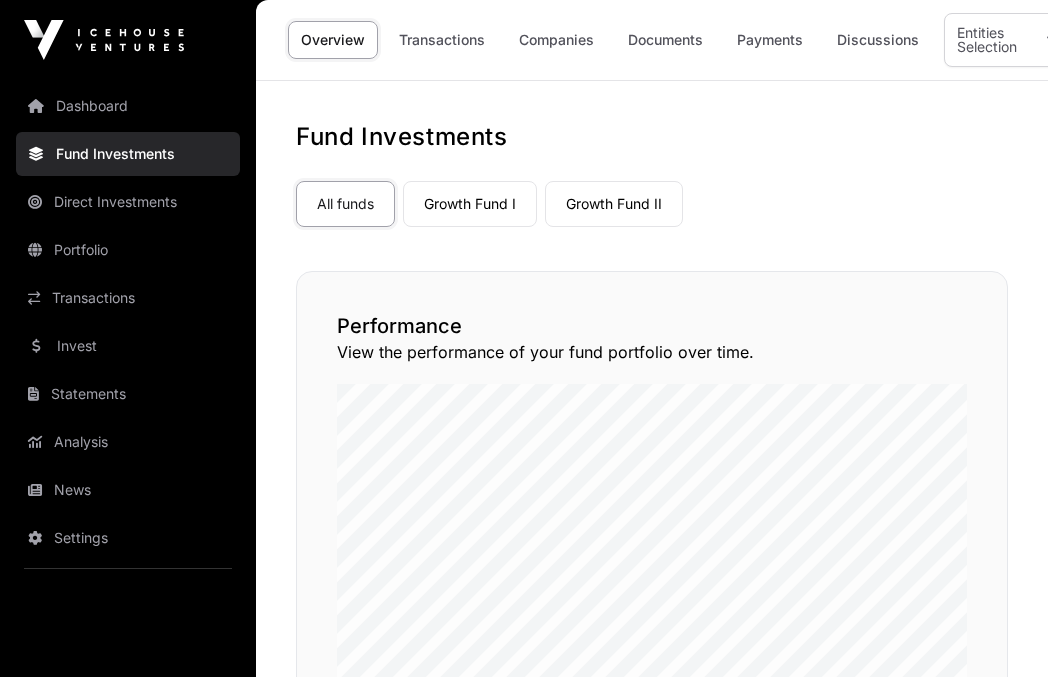 scroll, scrollTop: 0, scrollLeft: 0, axis: both 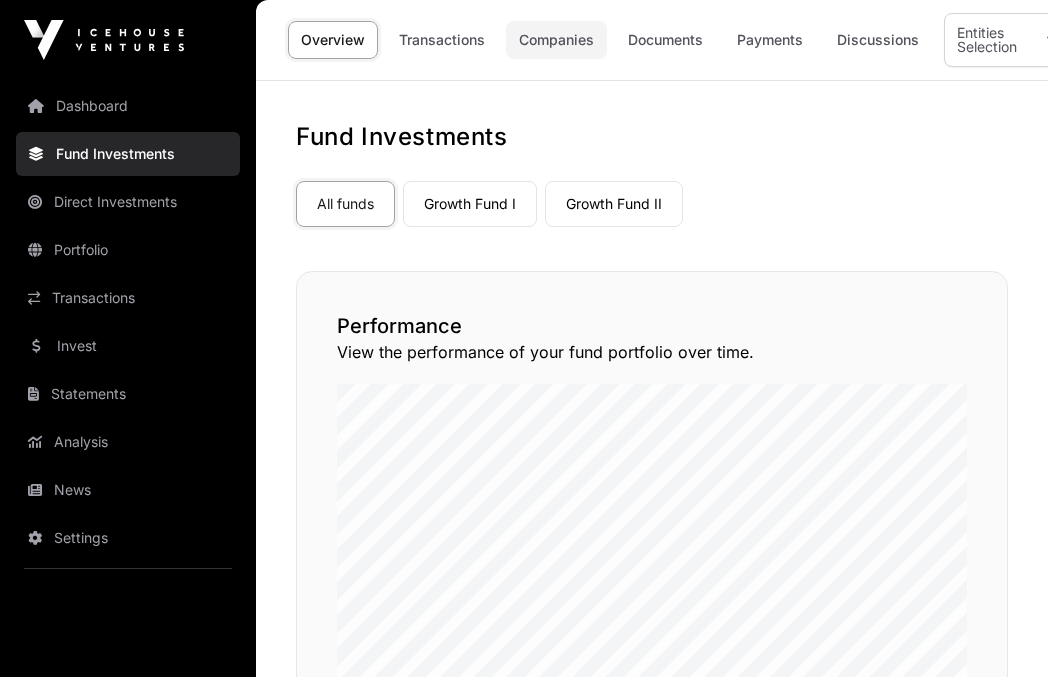 click on "Companies" 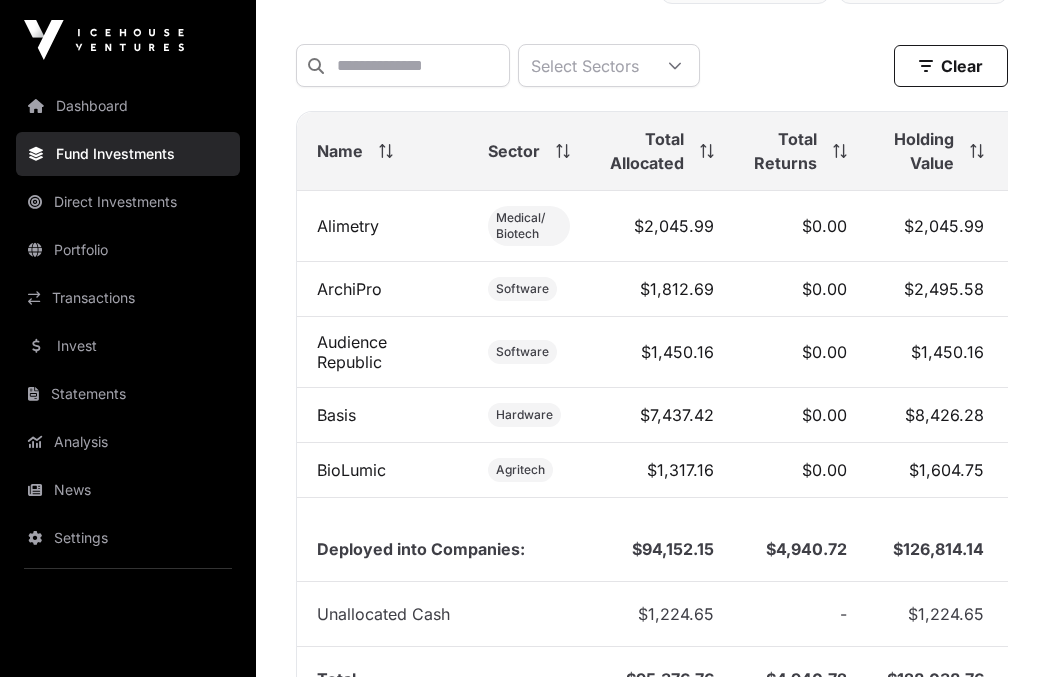 scroll, scrollTop: 878, scrollLeft: 0, axis: vertical 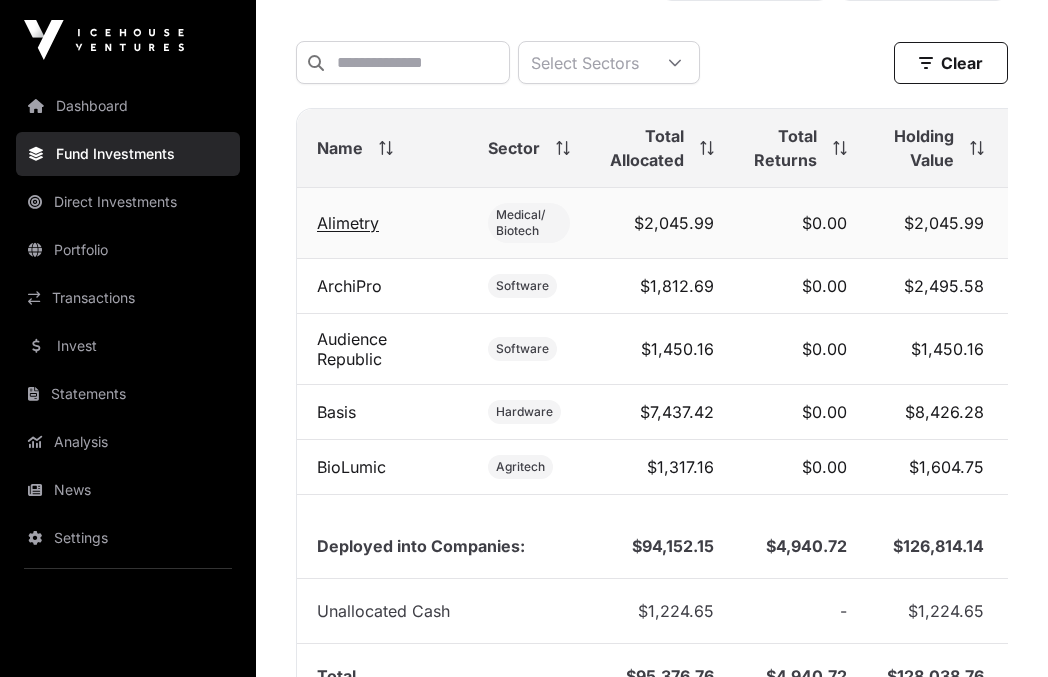 click on "Alimetry" 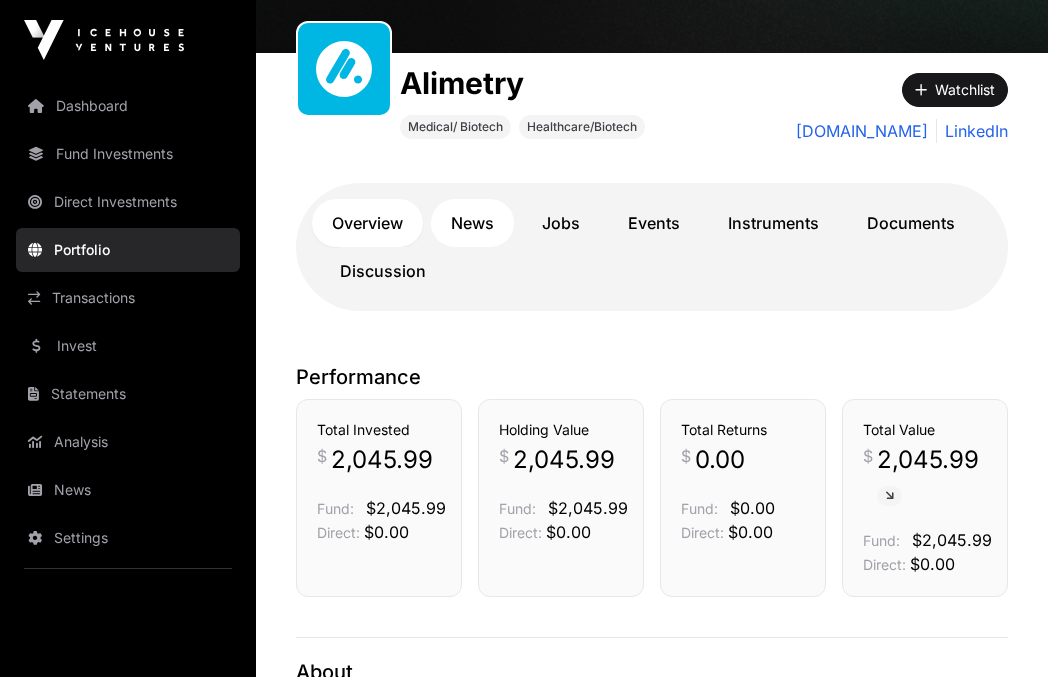 scroll, scrollTop: 223, scrollLeft: 0, axis: vertical 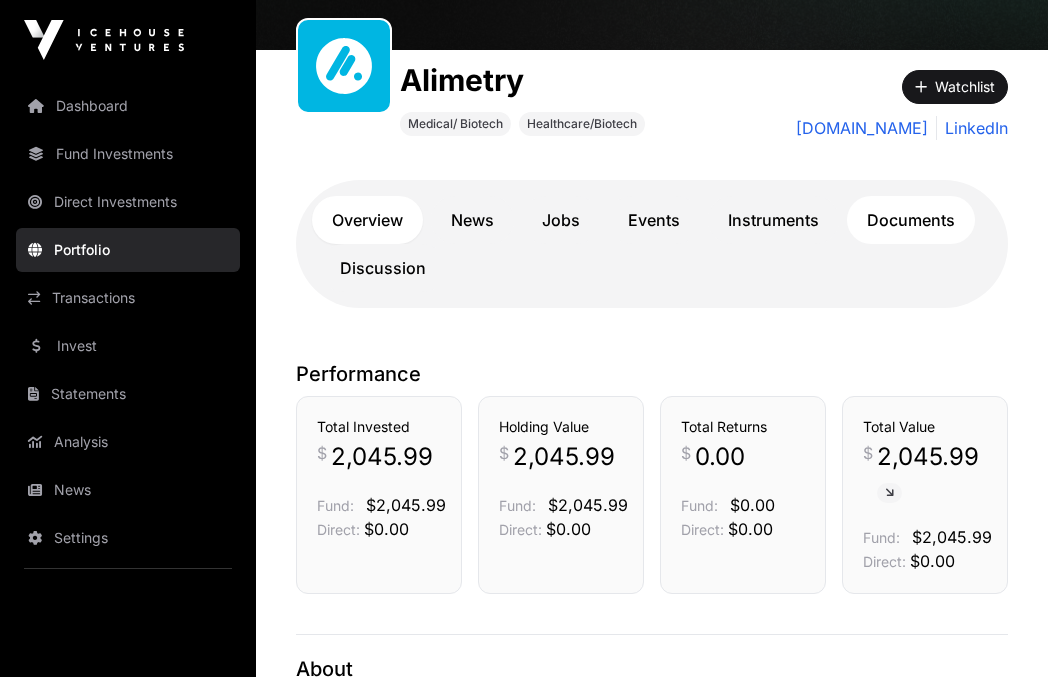 click on "Documents" 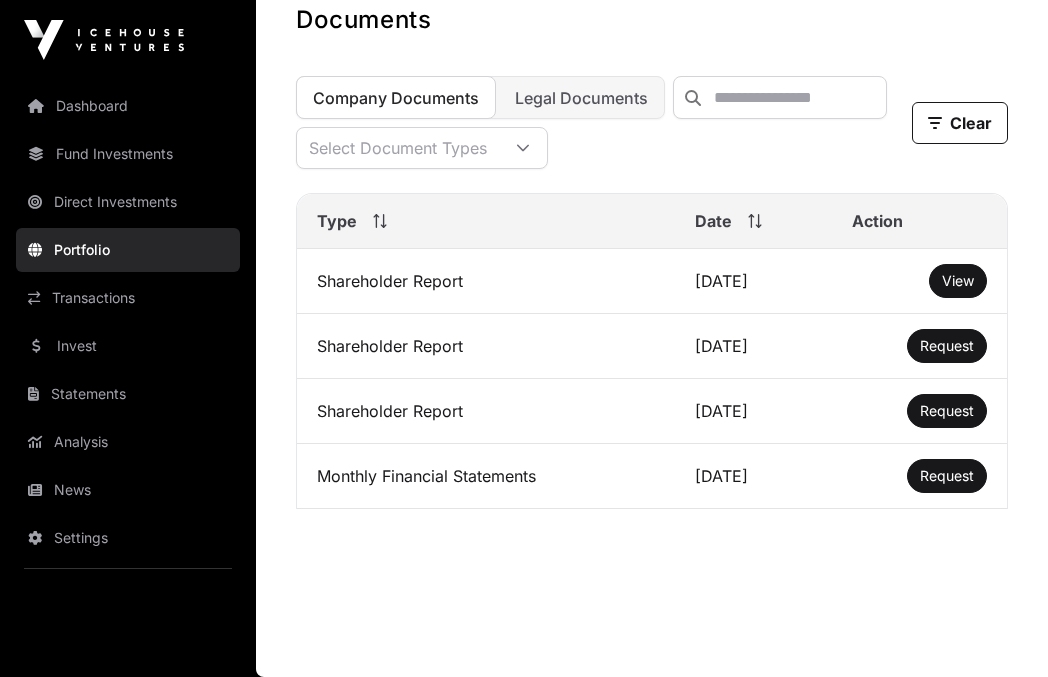 scroll, scrollTop: 601, scrollLeft: 0, axis: vertical 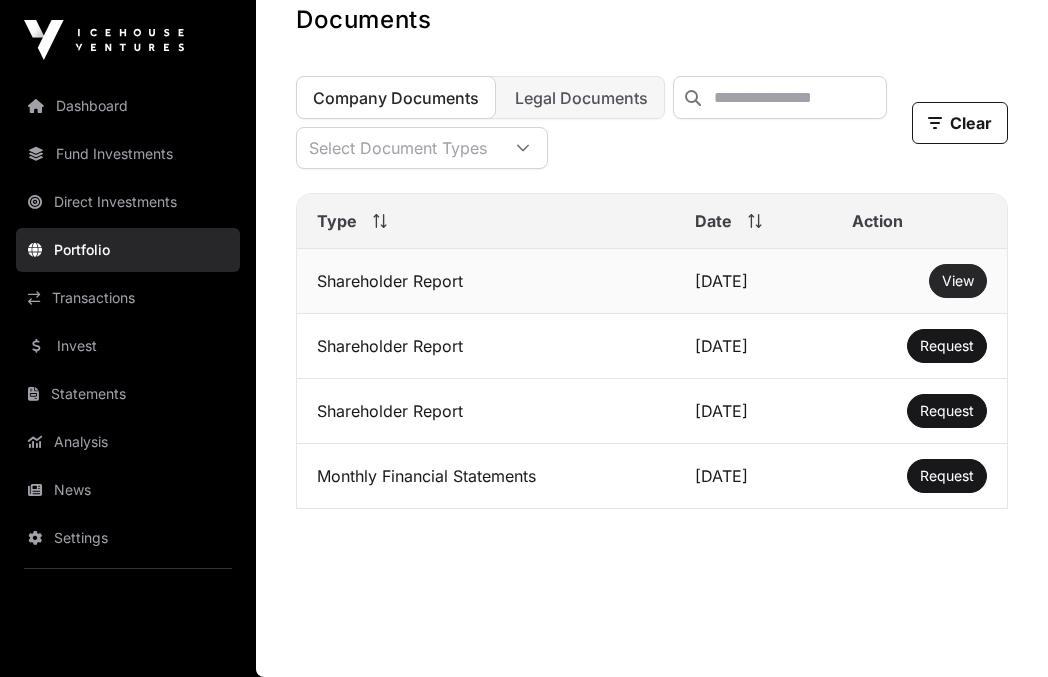 click on "View" 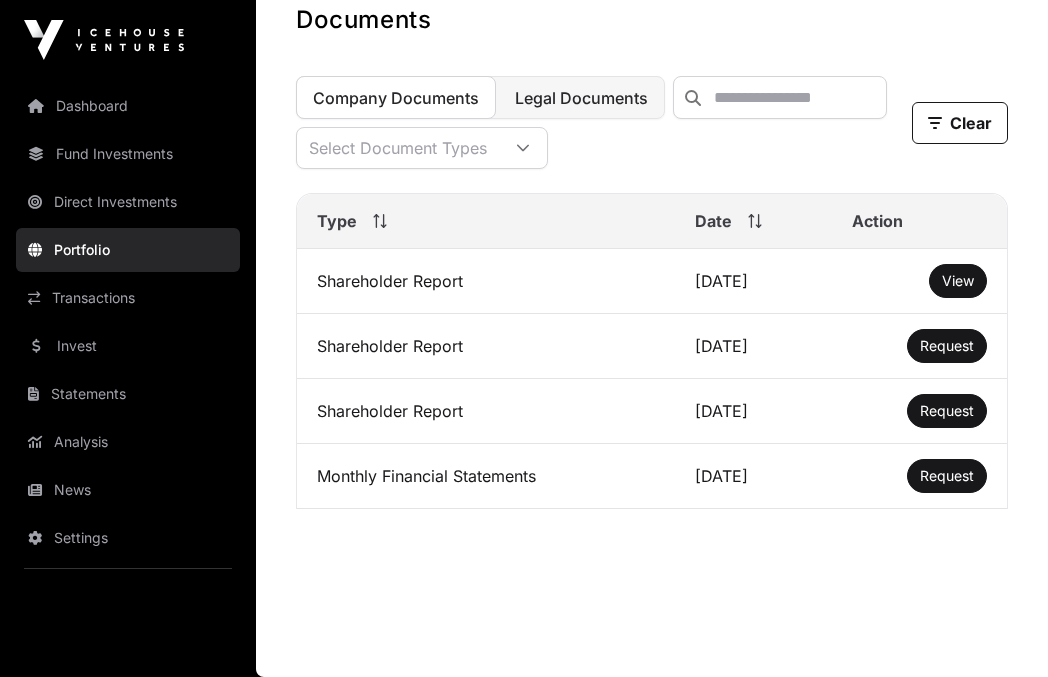 click on "Legal Documents" 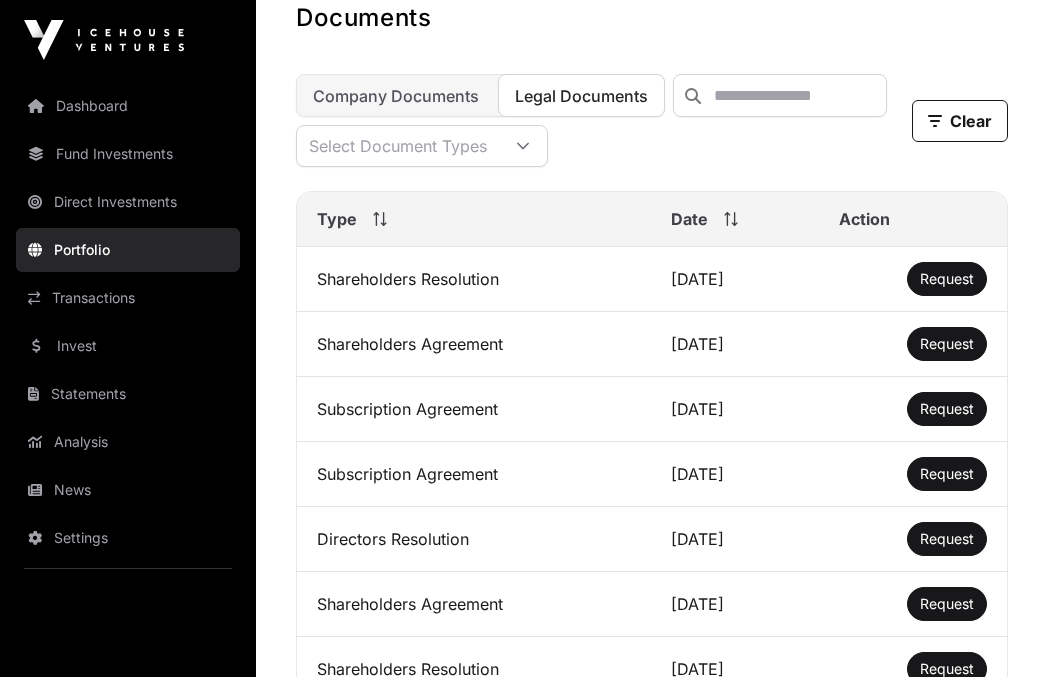 scroll, scrollTop: 39, scrollLeft: 0, axis: vertical 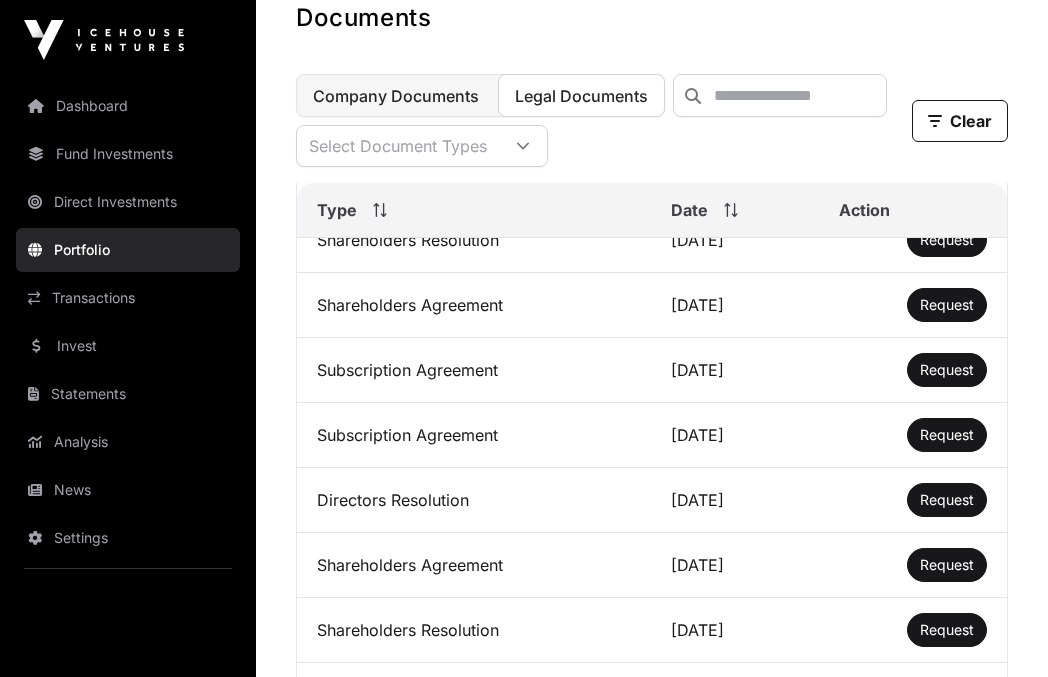 click on "Company Documents" 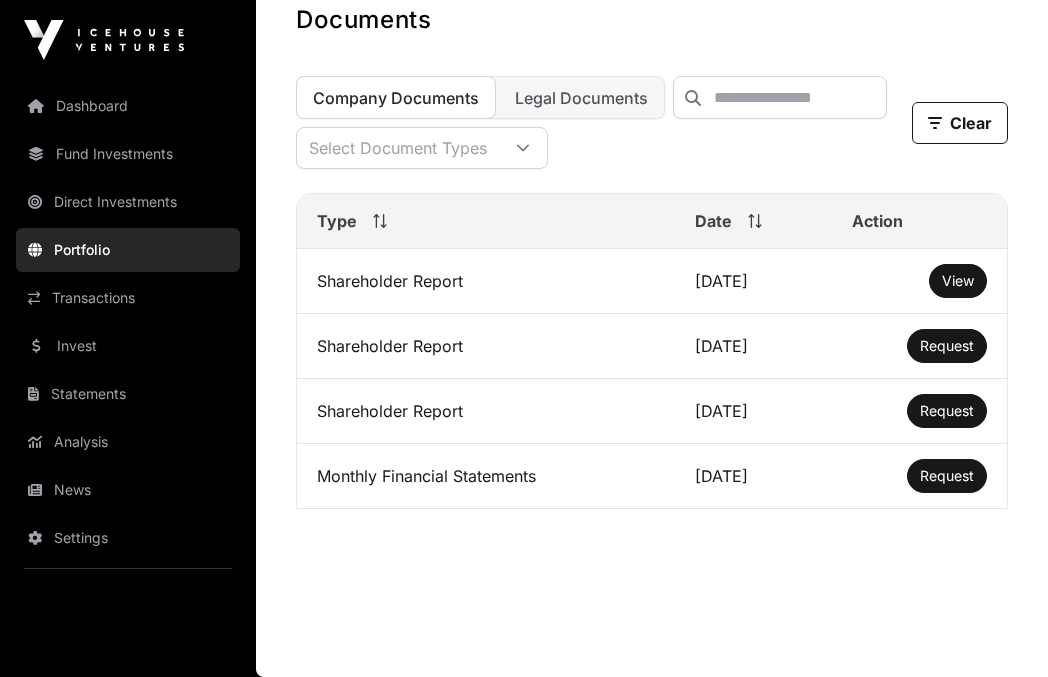 scroll, scrollTop: 0, scrollLeft: 0, axis: both 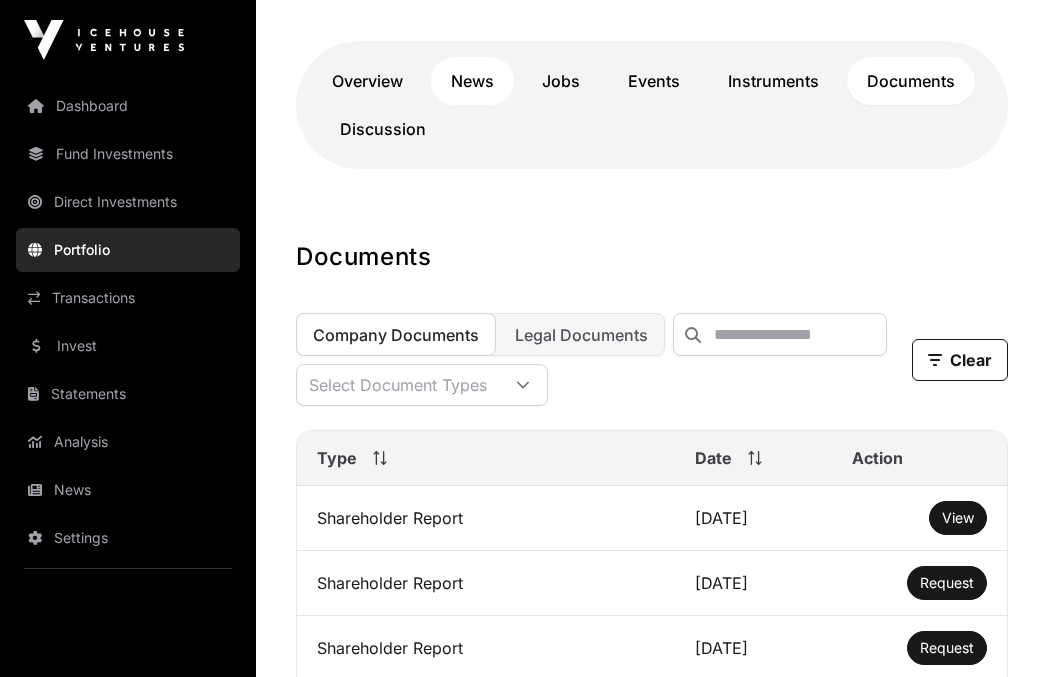 click on "News" 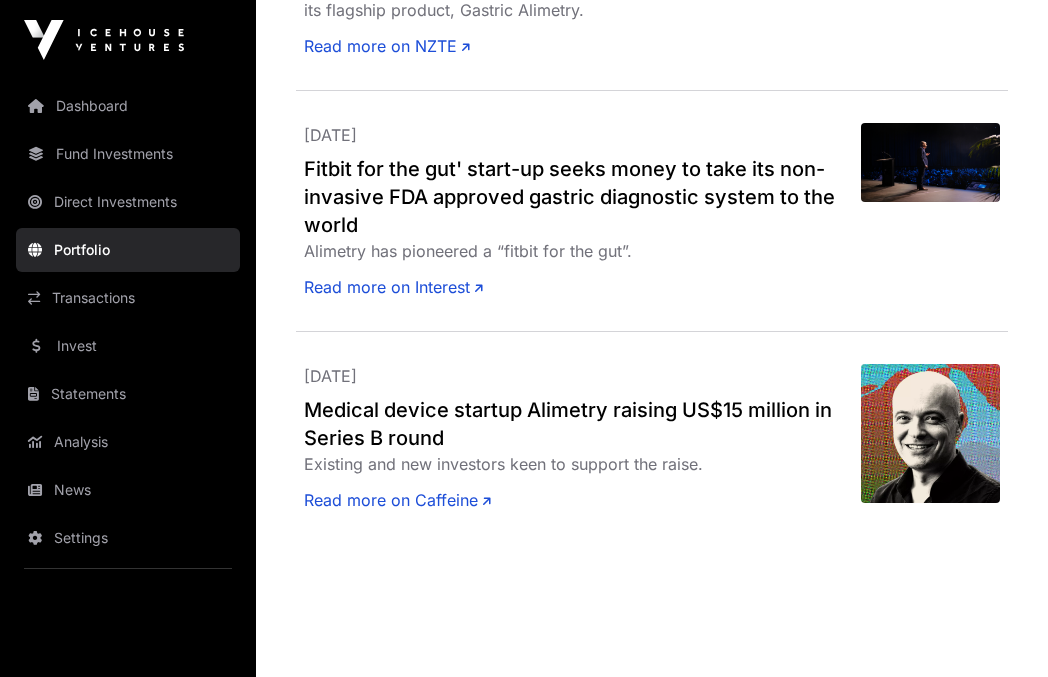 scroll, scrollTop: 1635, scrollLeft: 0, axis: vertical 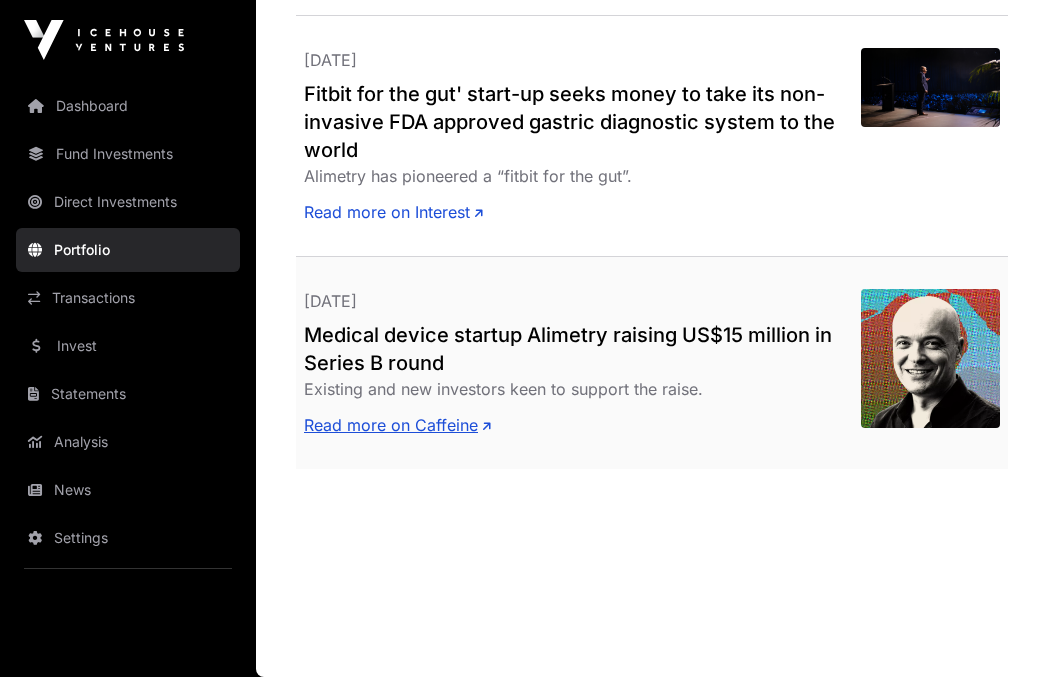 click on "Read more on Caffeine" 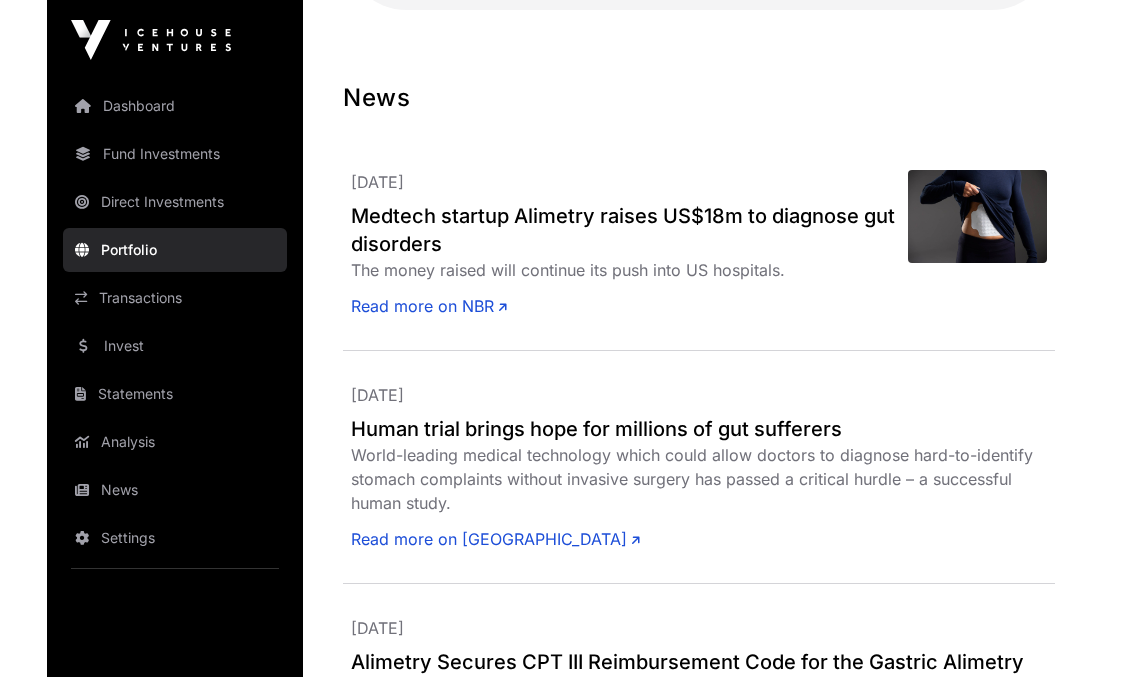 scroll, scrollTop: 522, scrollLeft: 0, axis: vertical 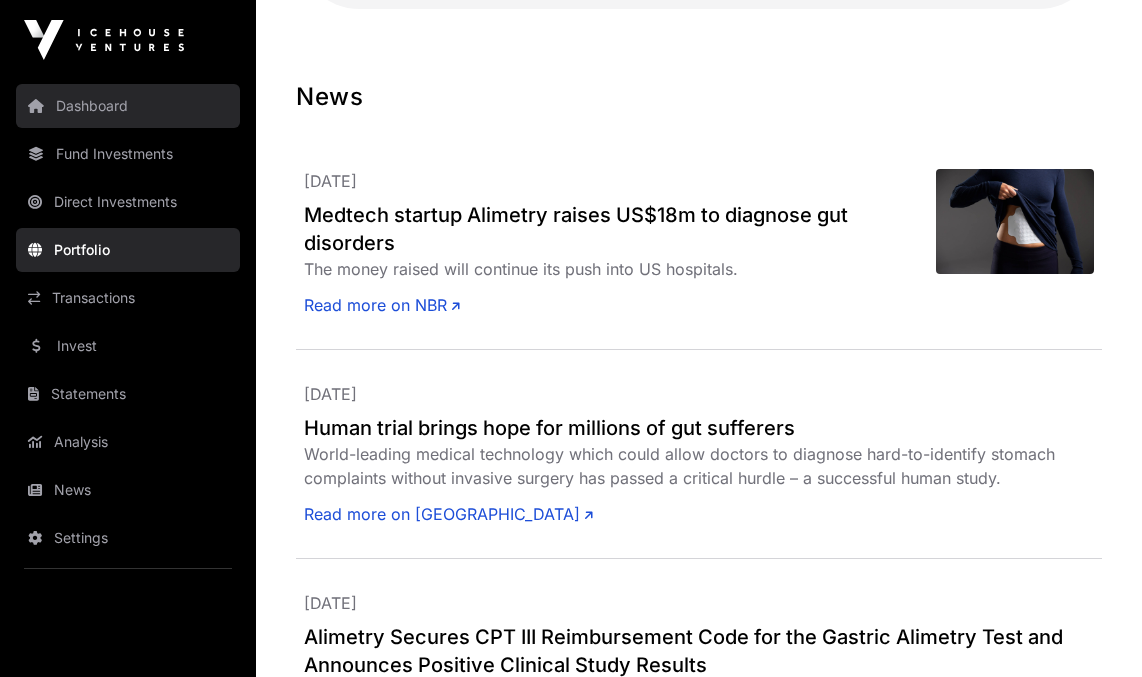click on "Dashboard" 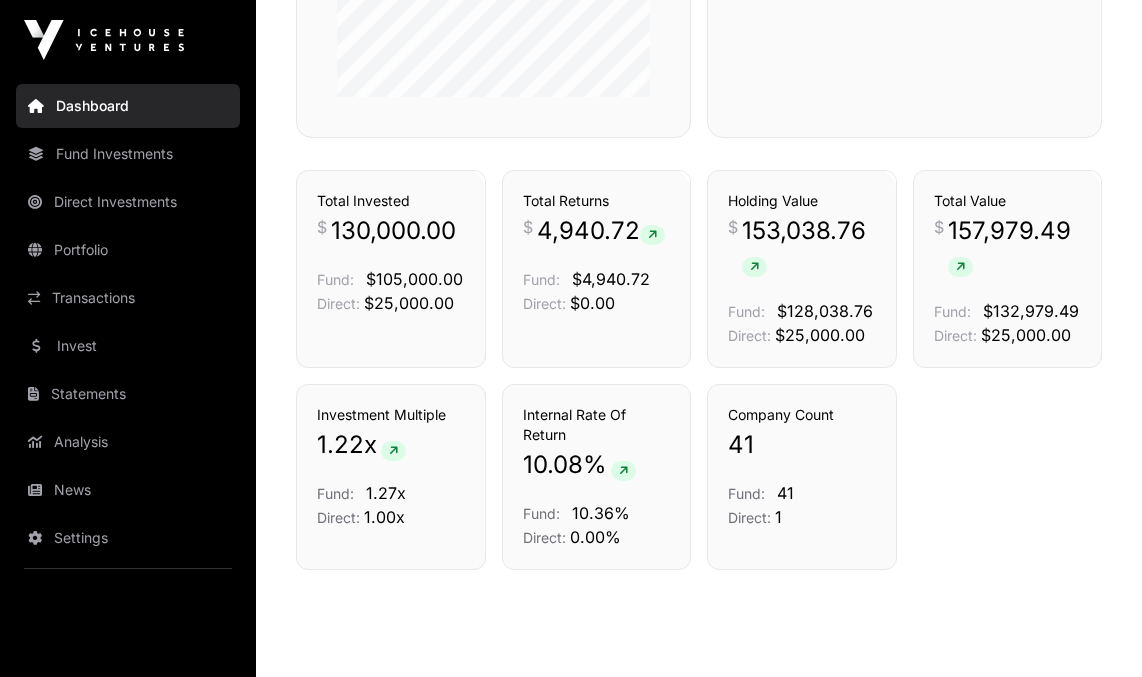 scroll, scrollTop: 1410, scrollLeft: 0, axis: vertical 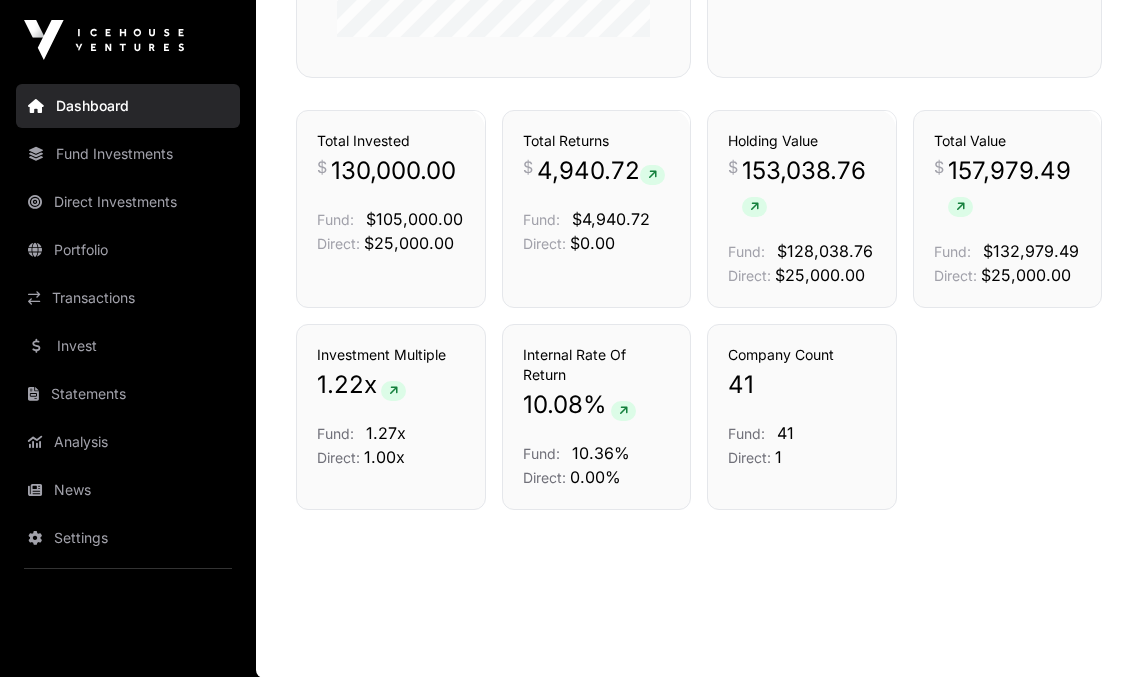 click 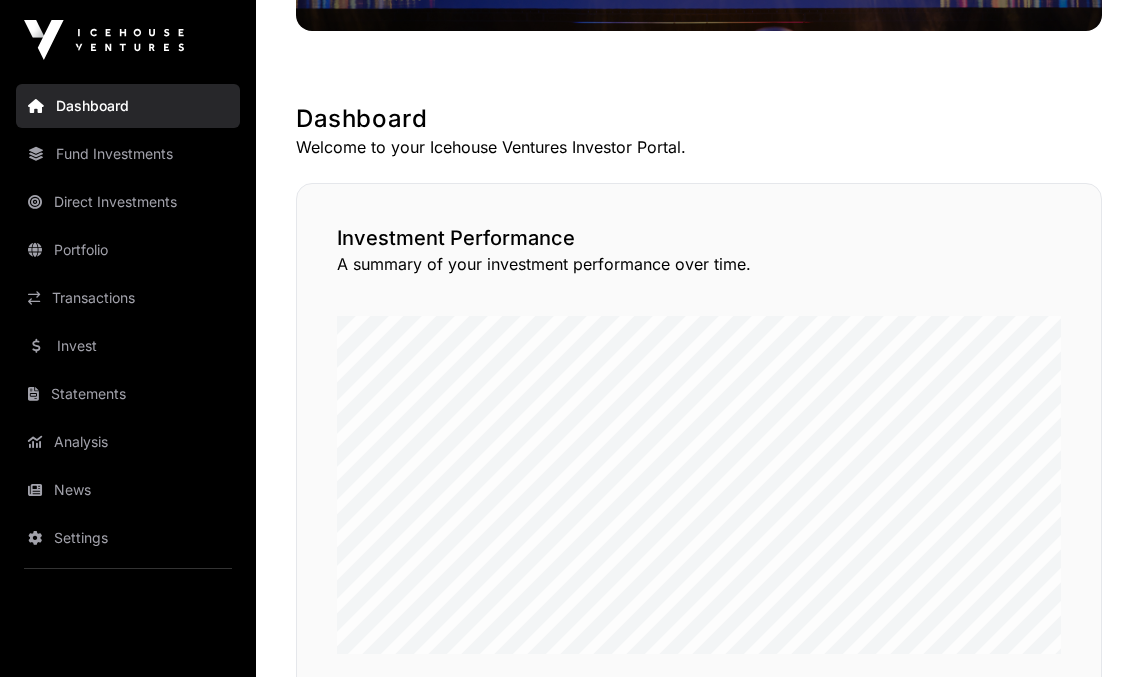 scroll, scrollTop: 0, scrollLeft: 0, axis: both 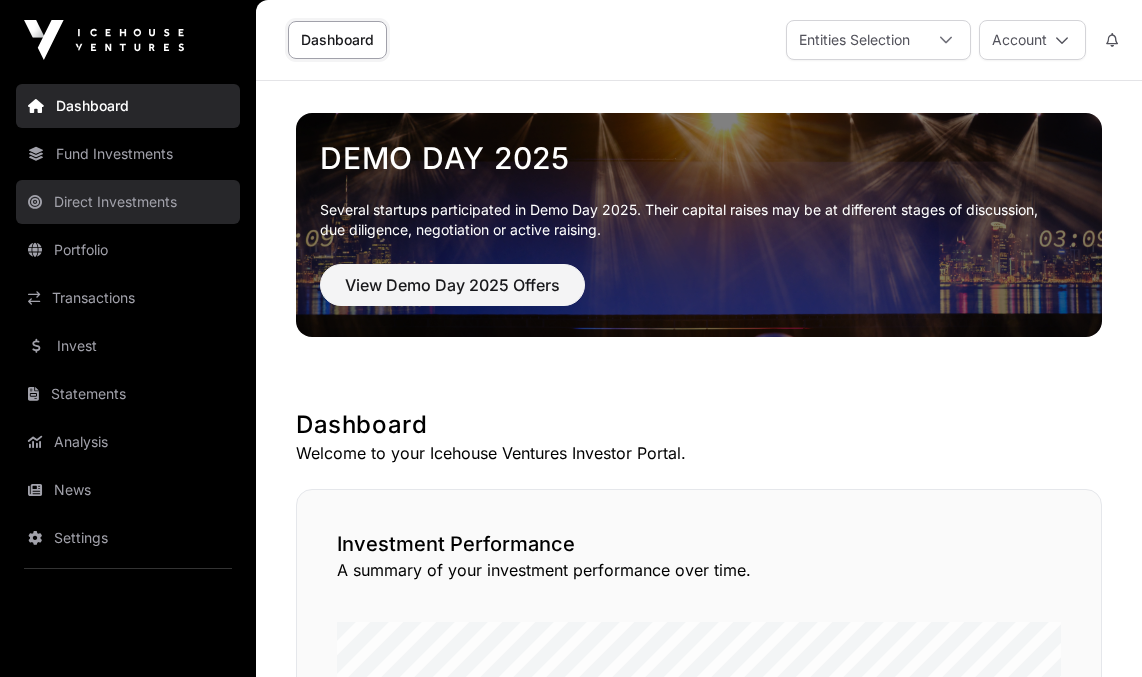click on "Direct Investments" 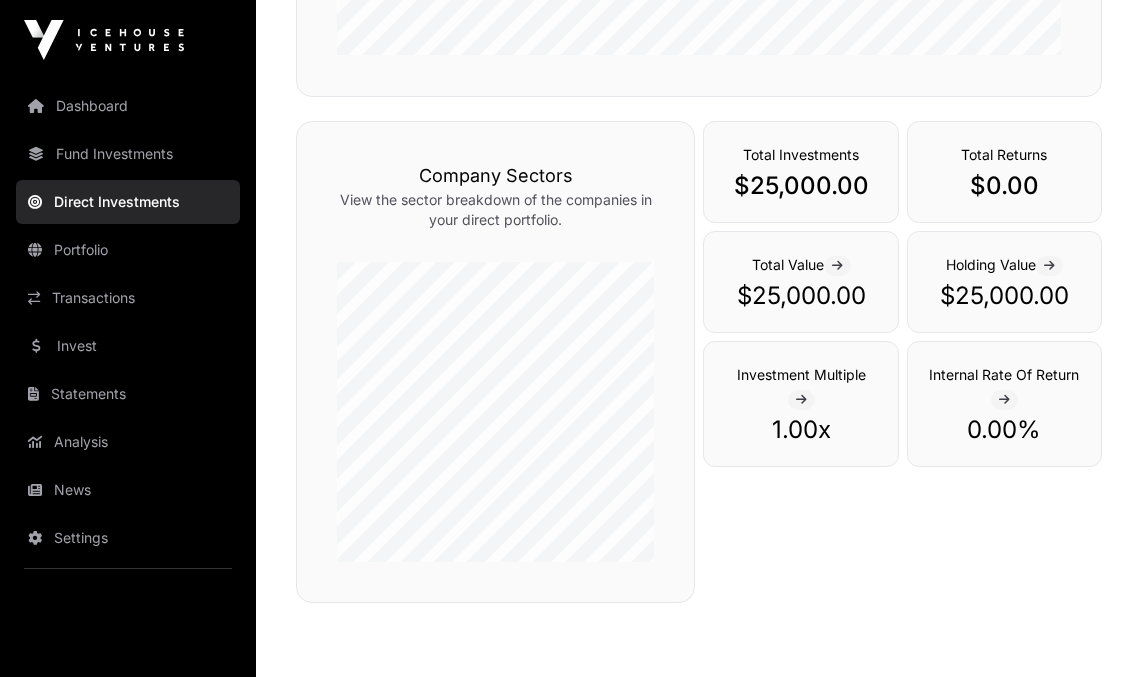 scroll, scrollTop: 694, scrollLeft: 0, axis: vertical 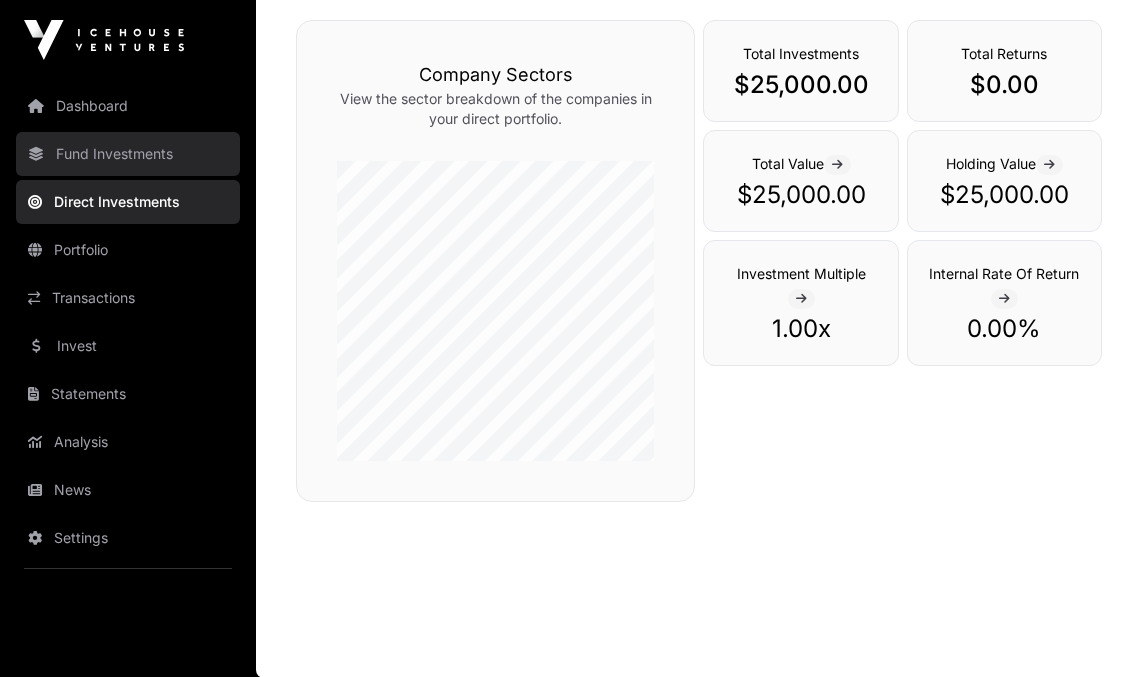 click on "Fund Investments" 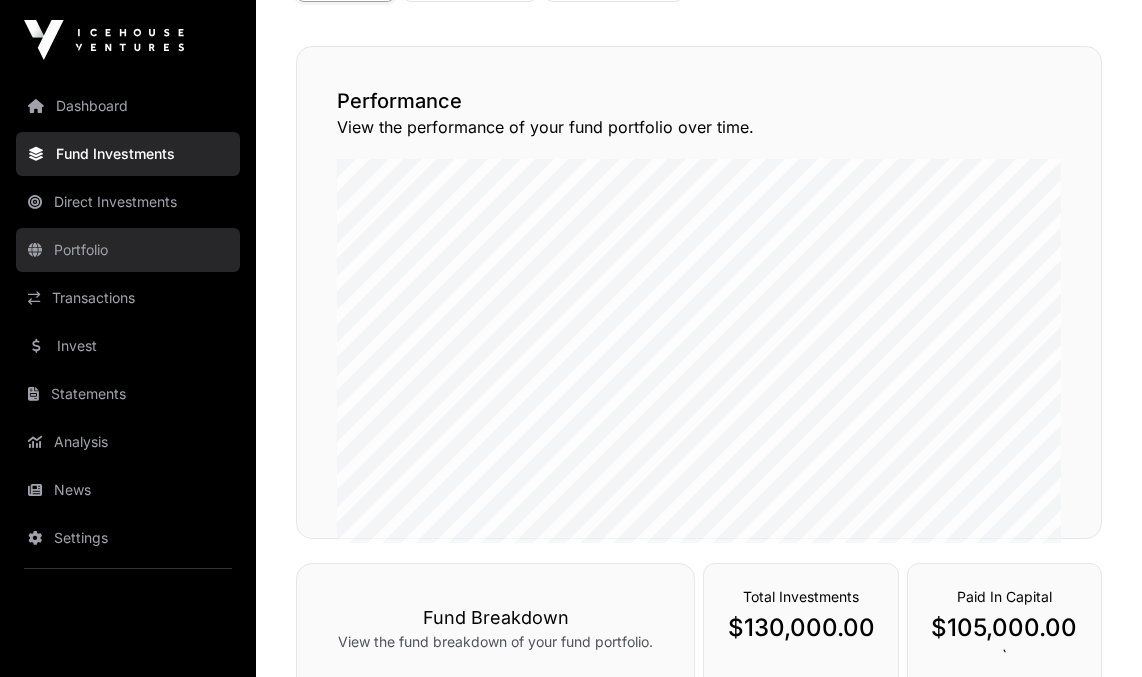 scroll, scrollTop: 0, scrollLeft: 0, axis: both 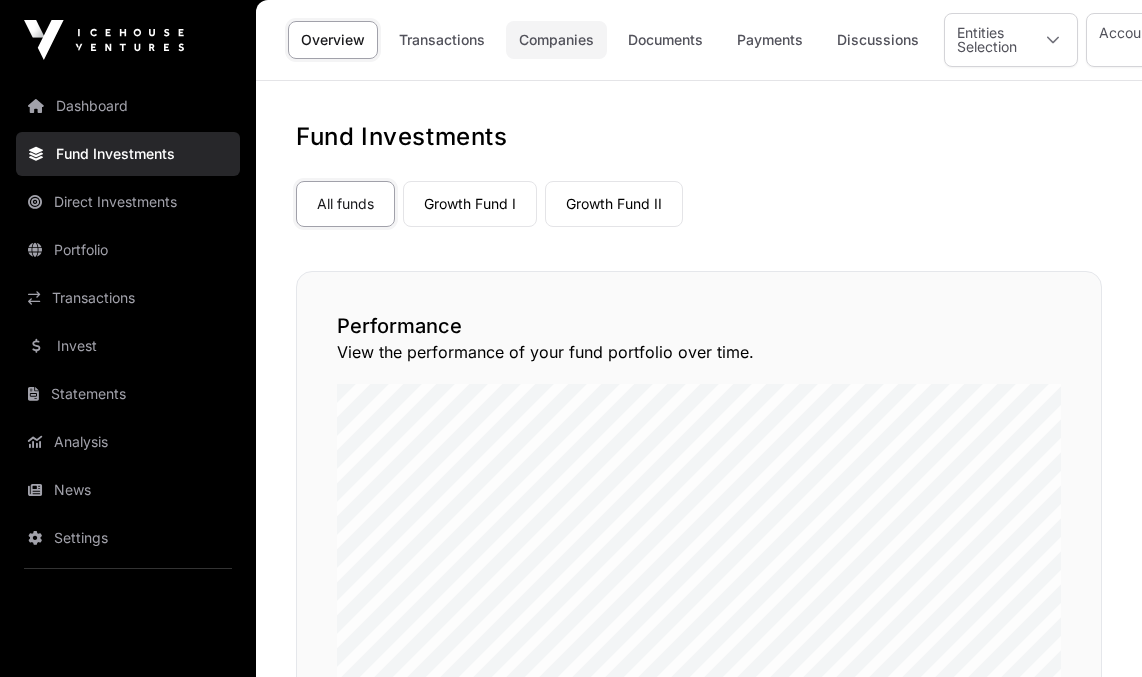 click on "Companies" 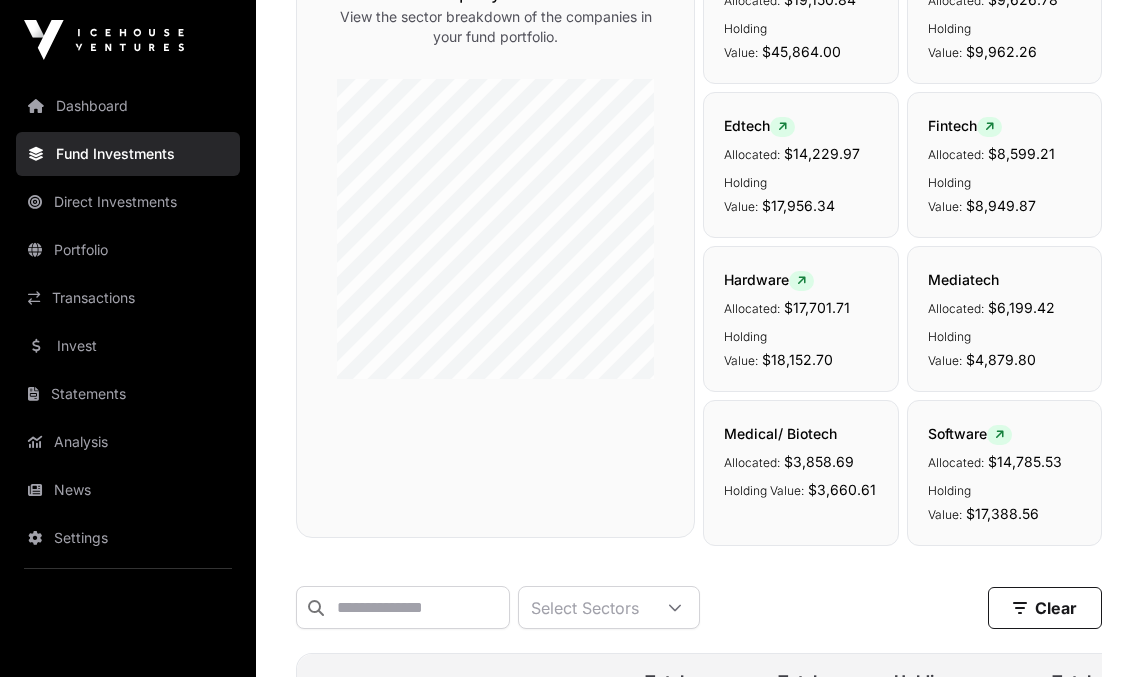 scroll, scrollTop: 0, scrollLeft: 0, axis: both 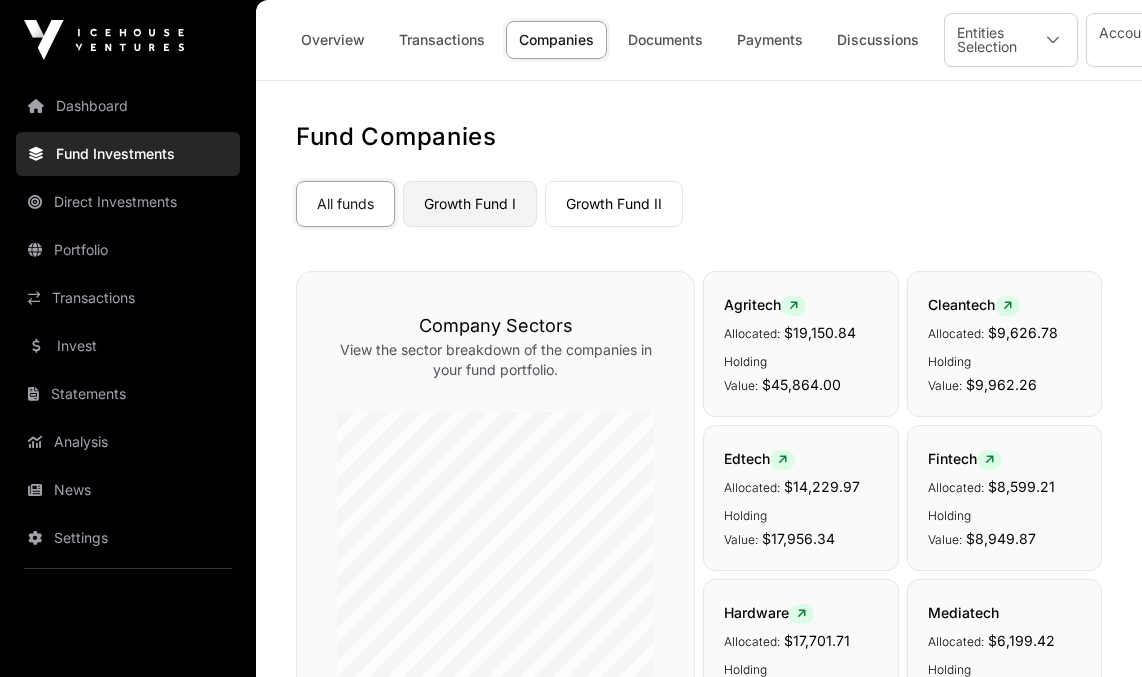 click on "Growth Fund I" 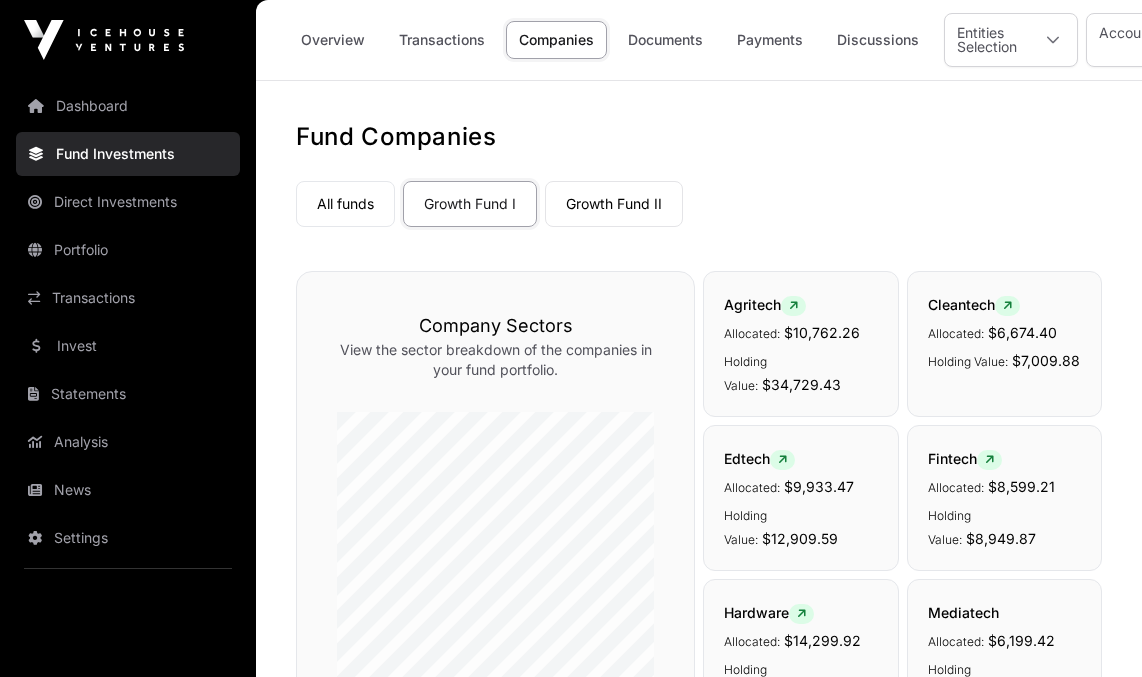 scroll, scrollTop: 11, scrollLeft: 0, axis: vertical 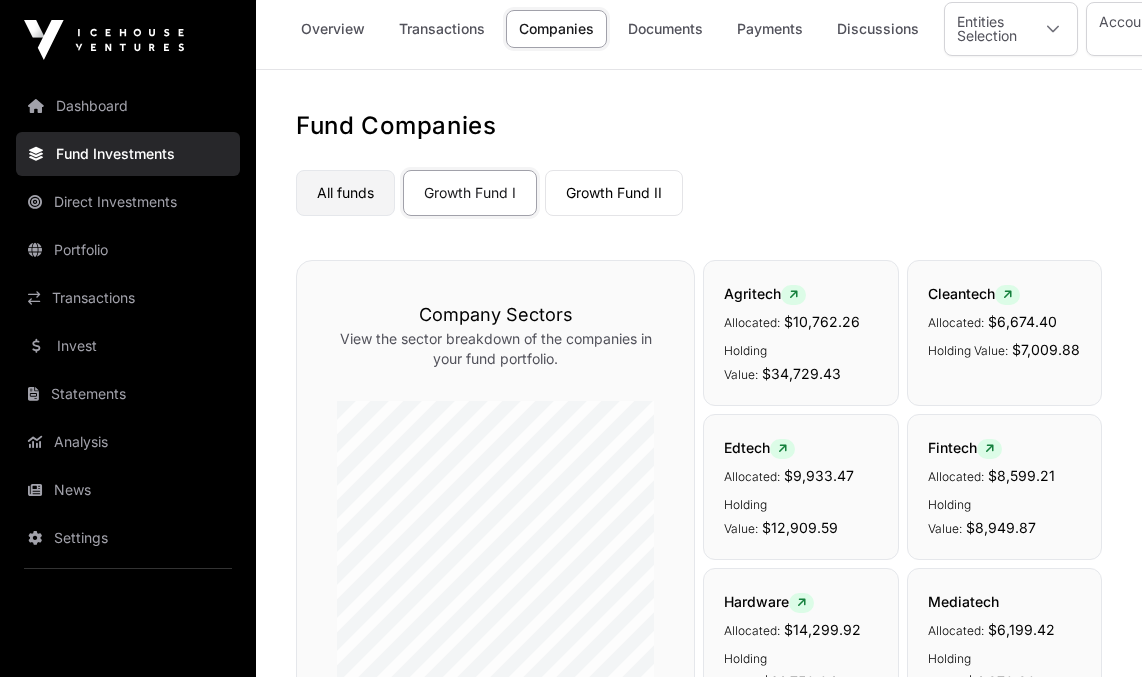 click on "All funds" 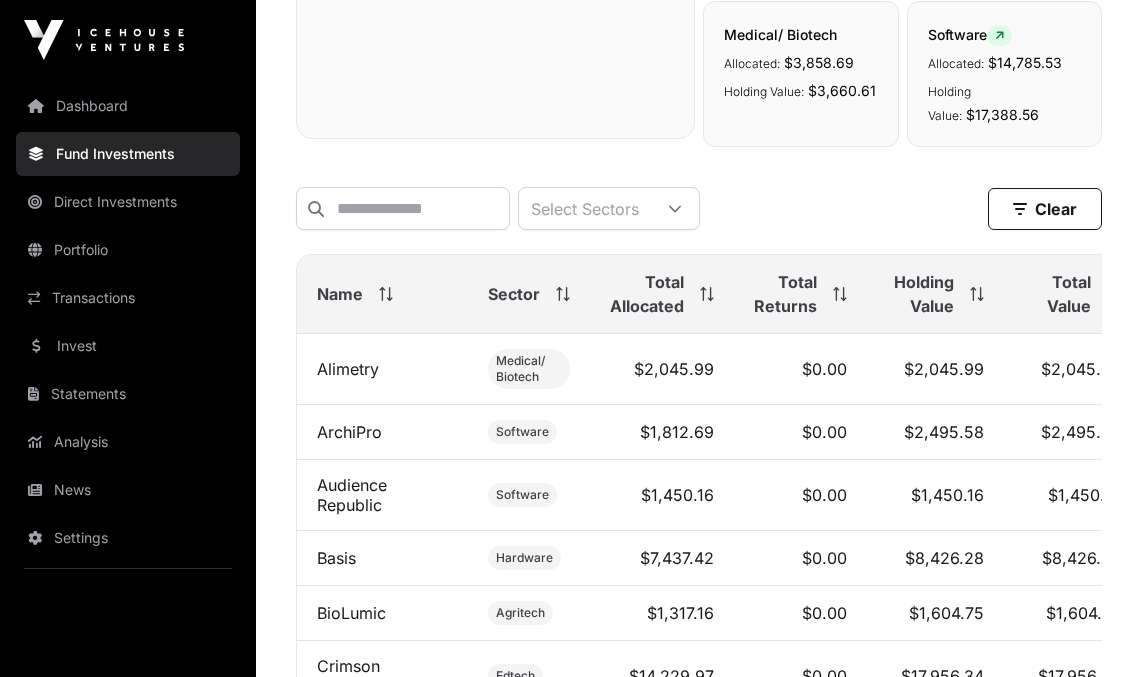 scroll, scrollTop: 0, scrollLeft: 0, axis: both 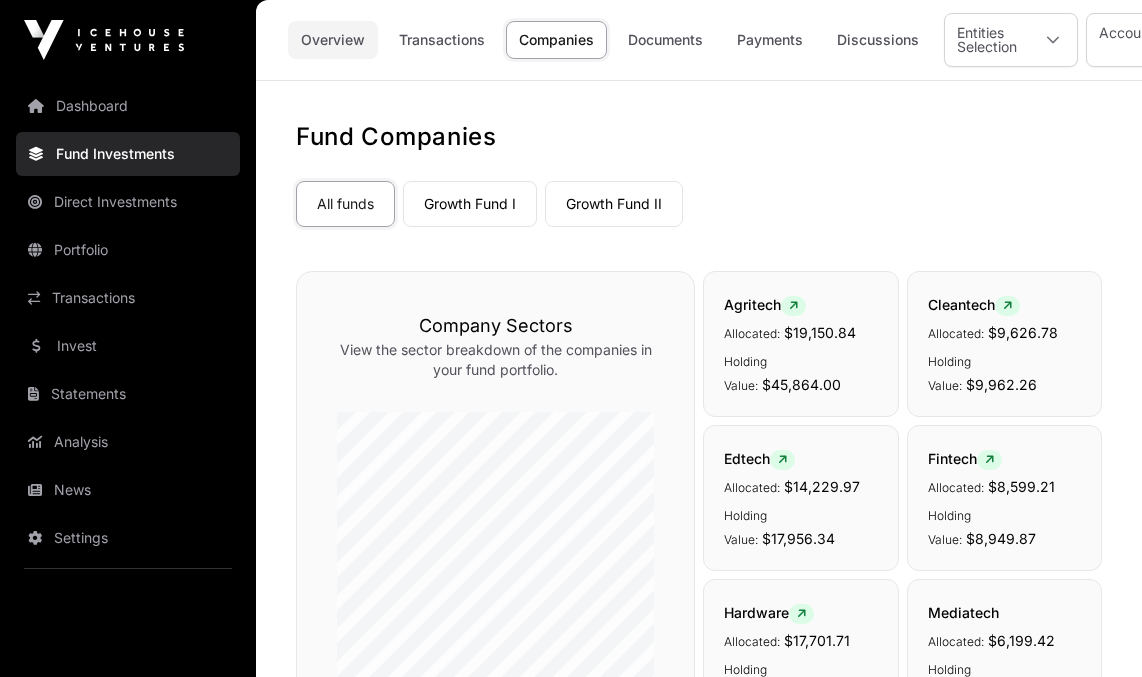 click on "Overview" 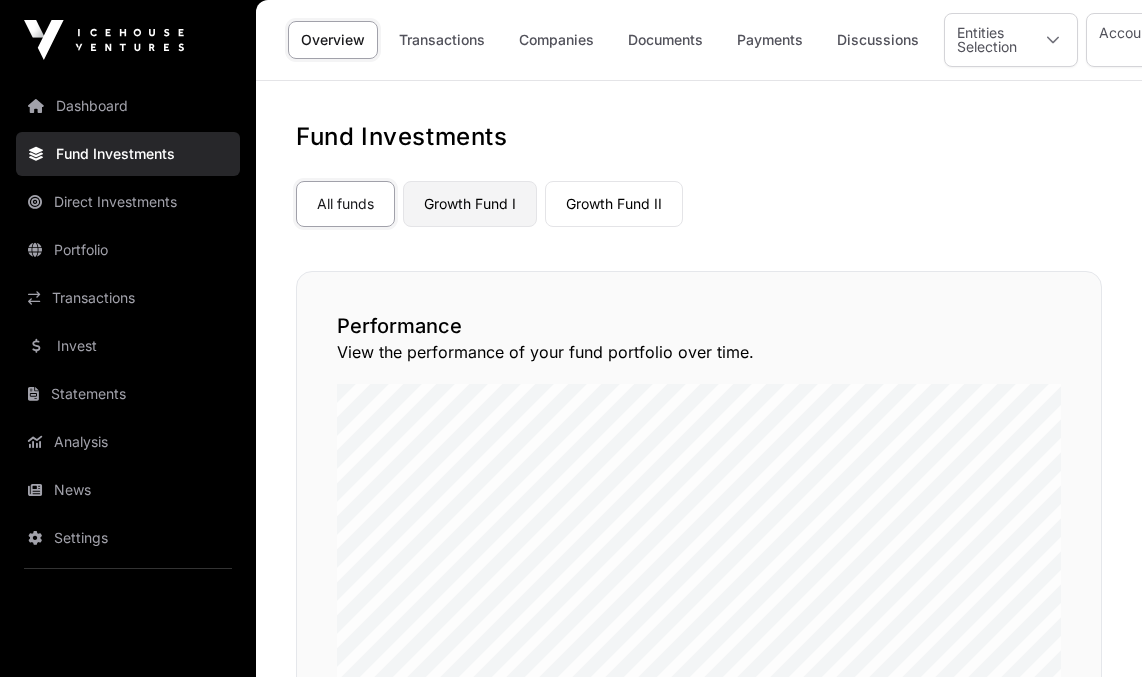 scroll, scrollTop: 1, scrollLeft: 0, axis: vertical 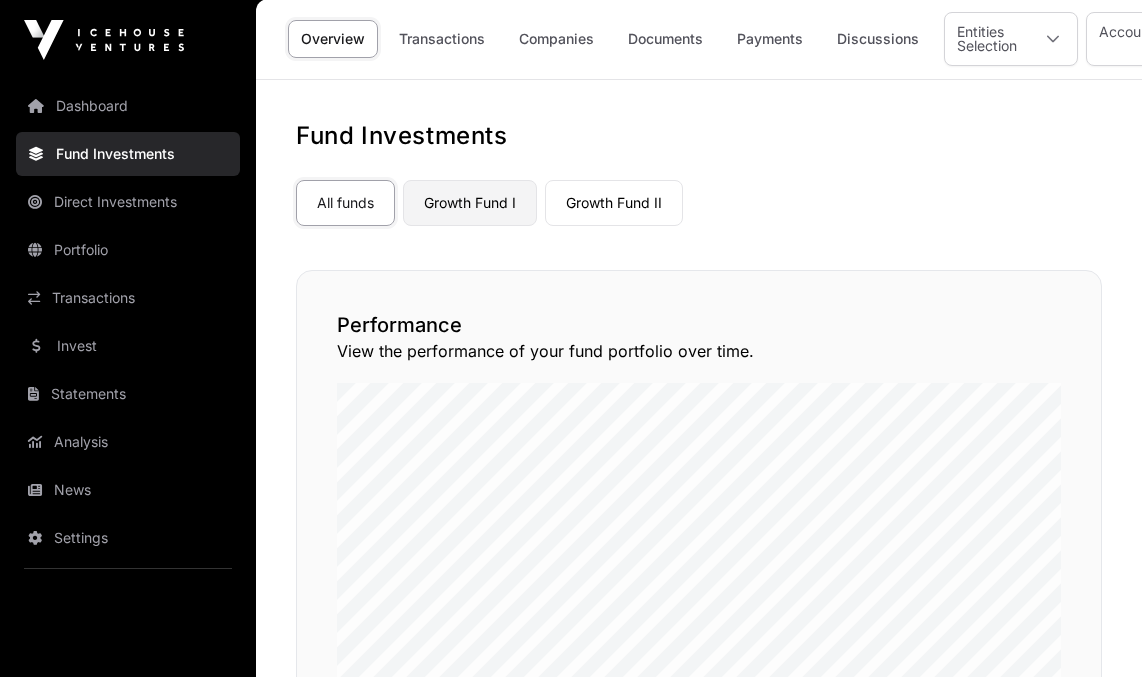 click on "Growth Fund I" 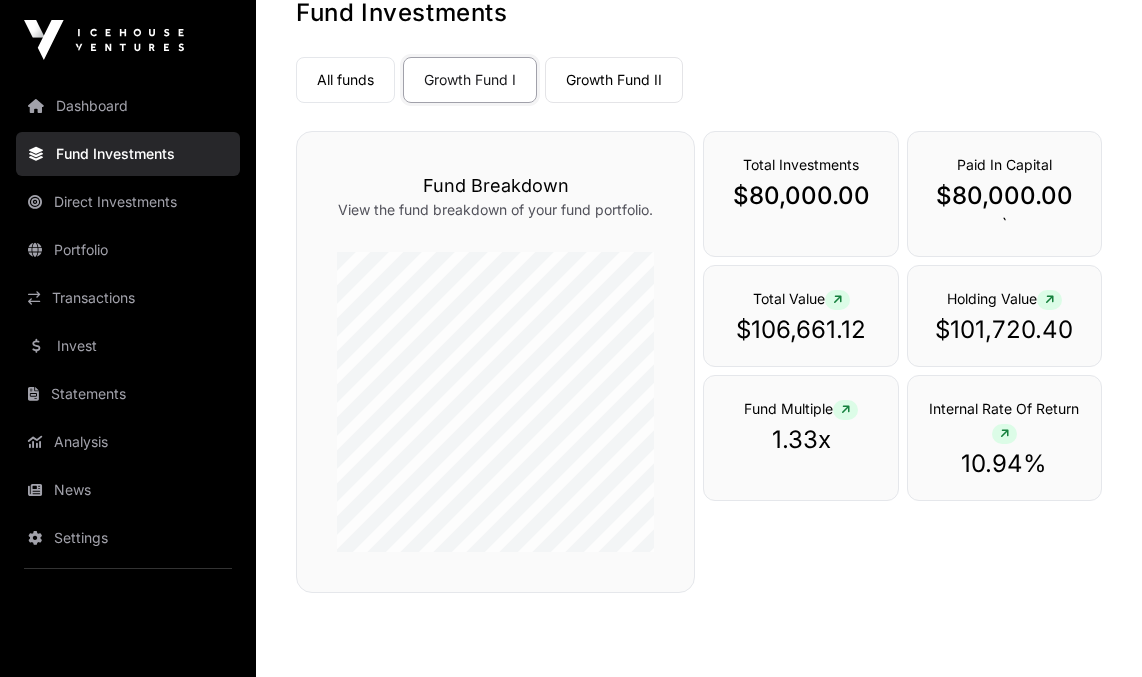 scroll, scrollTop: 118, scrollLeft: 0, axis: vertical 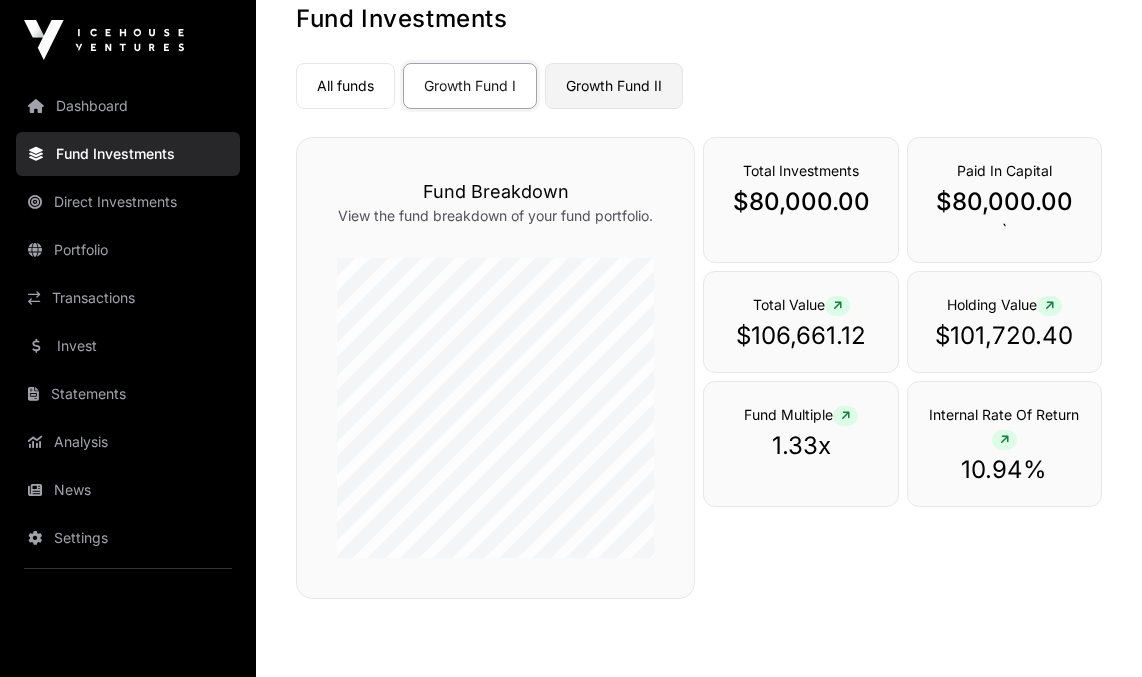 click on "Growth Fund II" 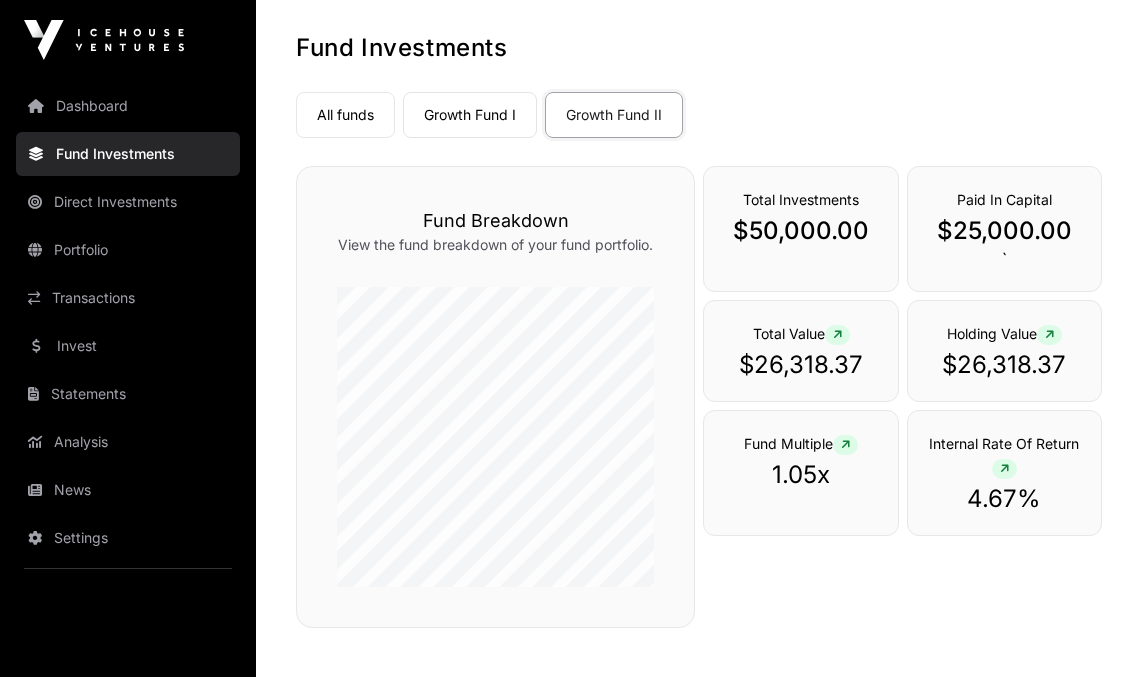 scroll, scrollTop: 84, scrollLeft: 0, axis: vertical 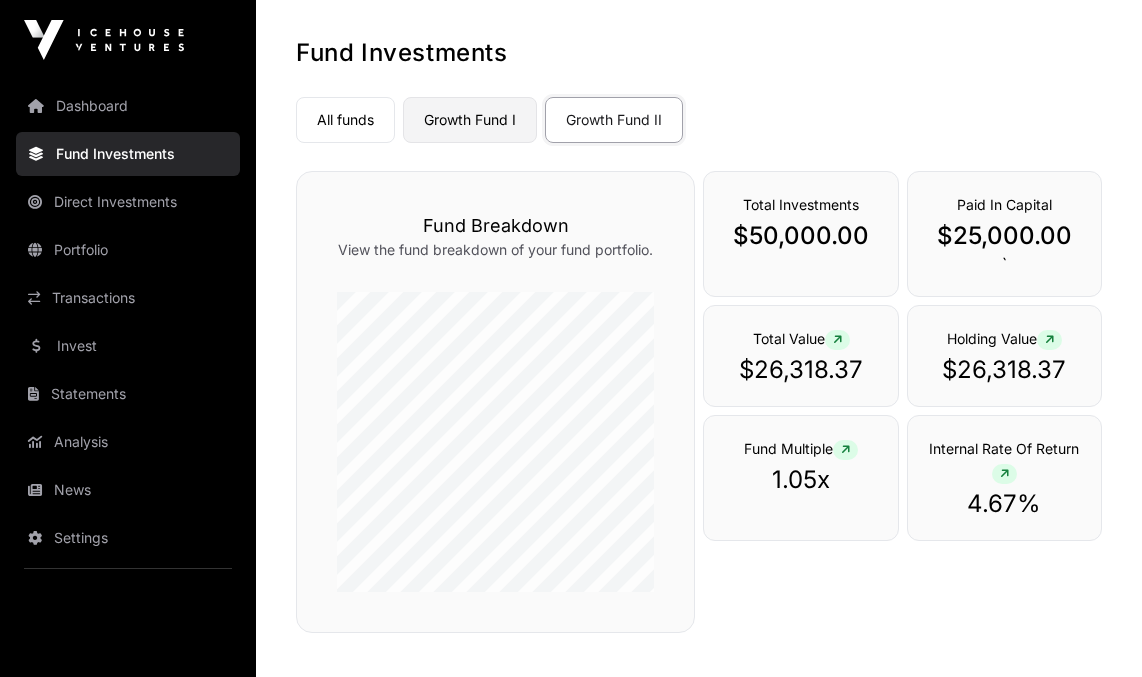 click on "Growth Fund I" 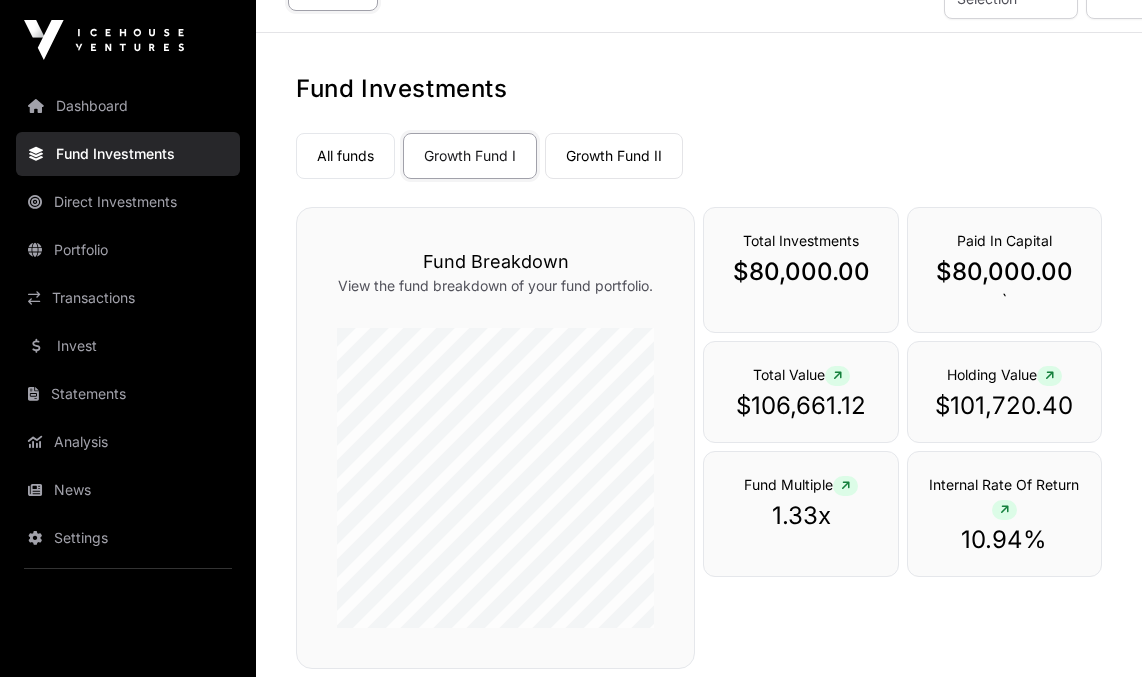 scroll, scrollTop: 0, scrollLeft: 0, axis: both 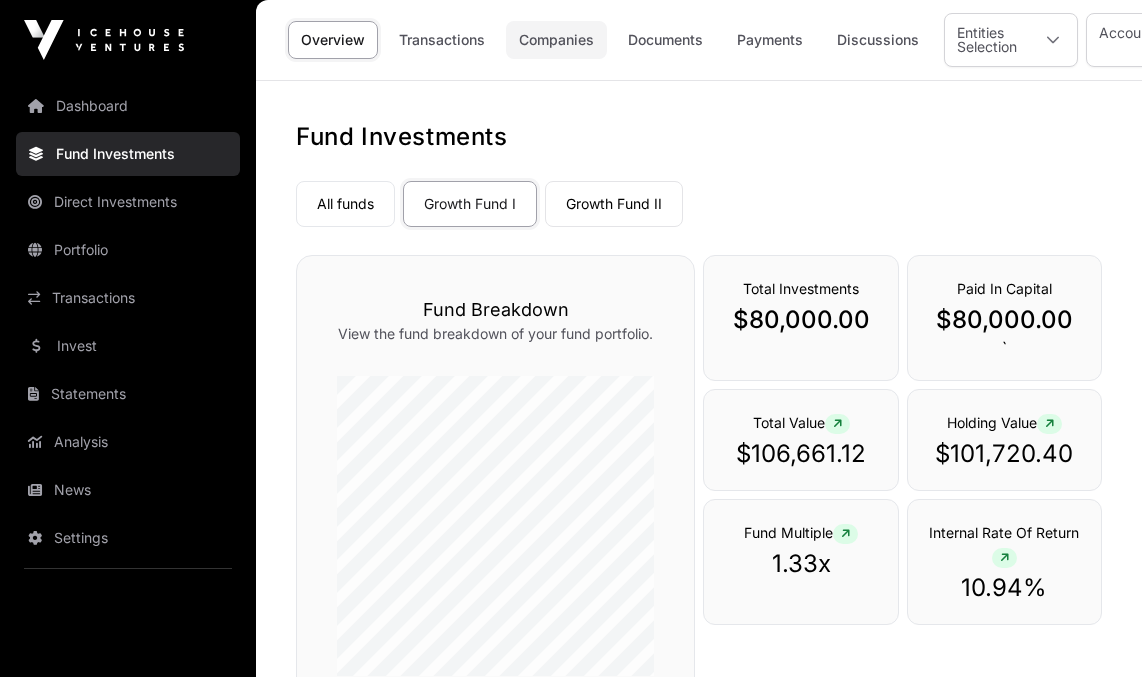 click on "Companies" 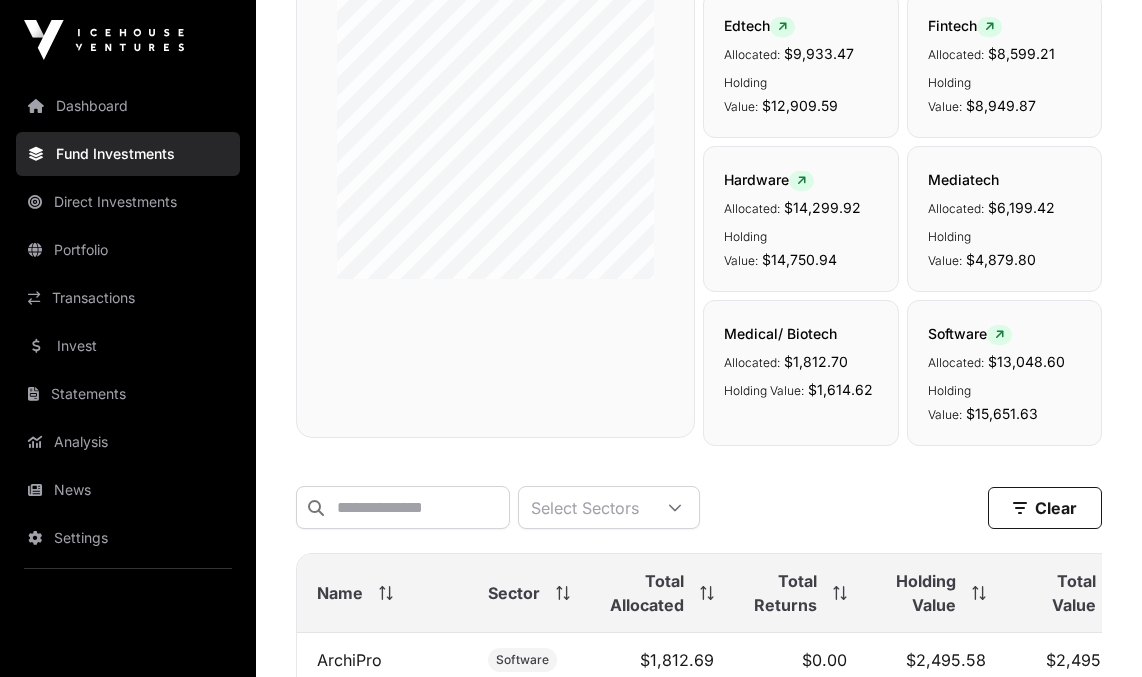 scroll, scrollTop: 0, scrollLeft: 0, axis: both 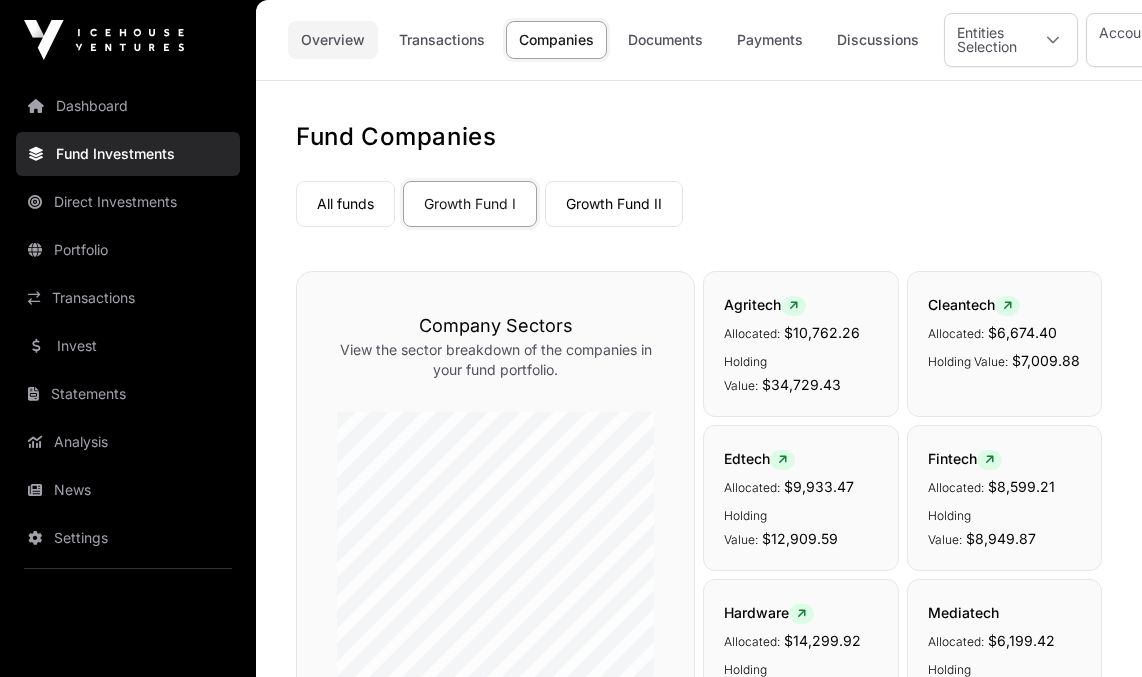 click on "Overview" 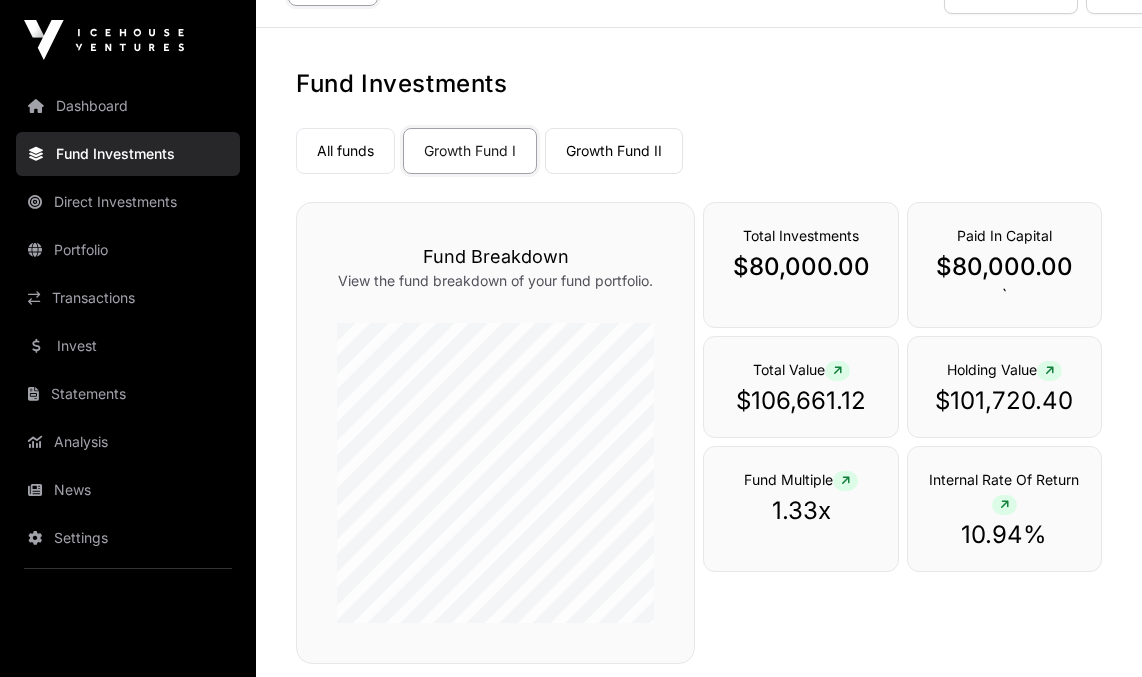 scroll, scrollTop: 0, scrollLeft: 0, axis: both 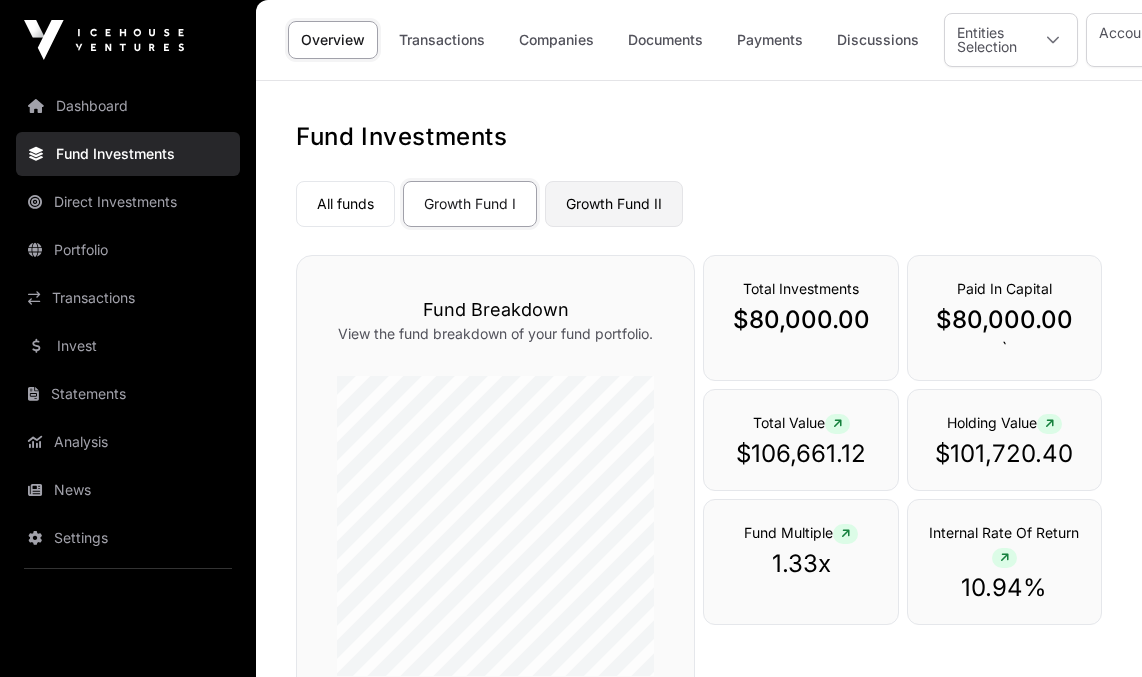 click on "Growth Fund II" 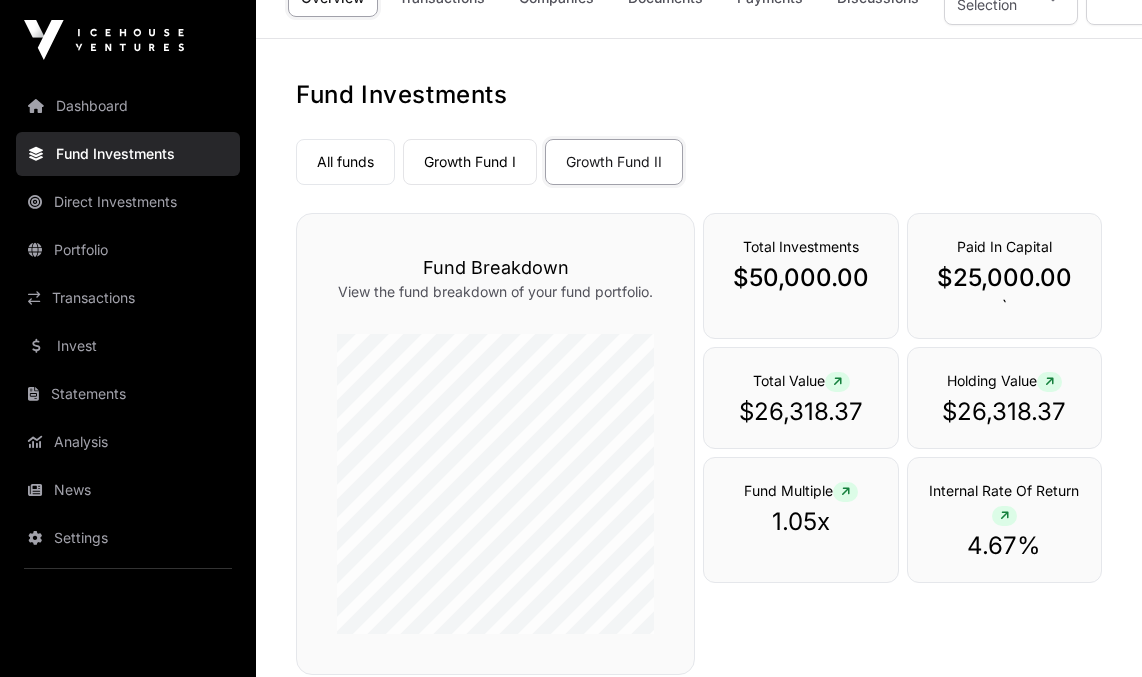 scroll, scrollTop: 35, scrollLeft: 0, axis: vertical 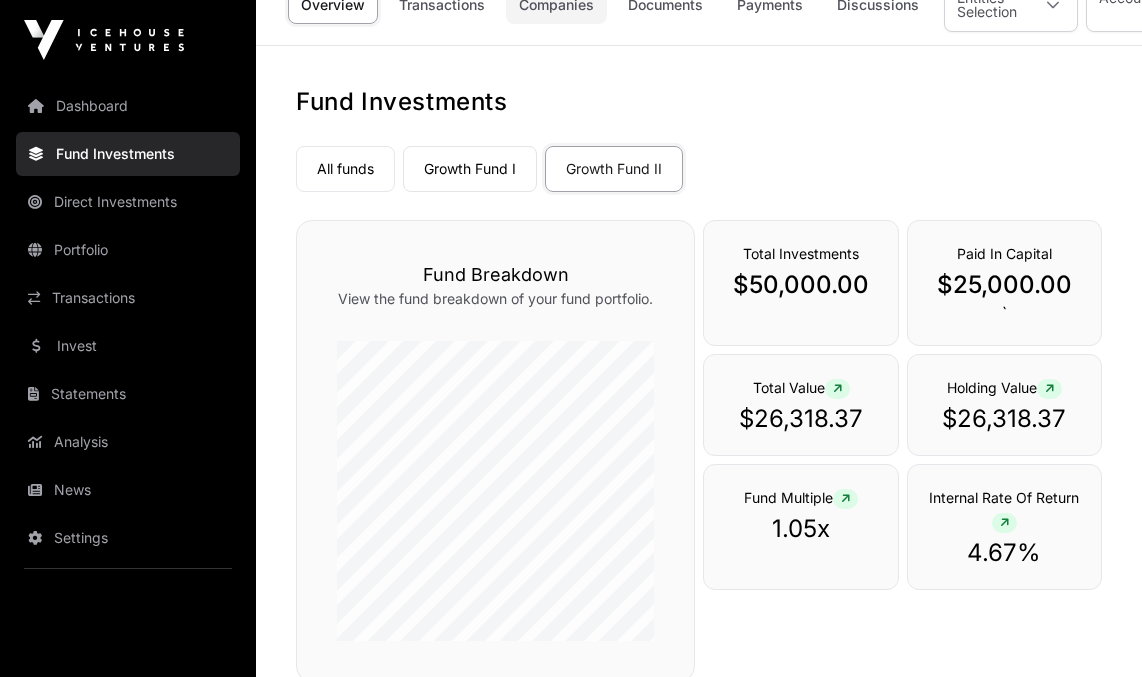 click on "Companies" 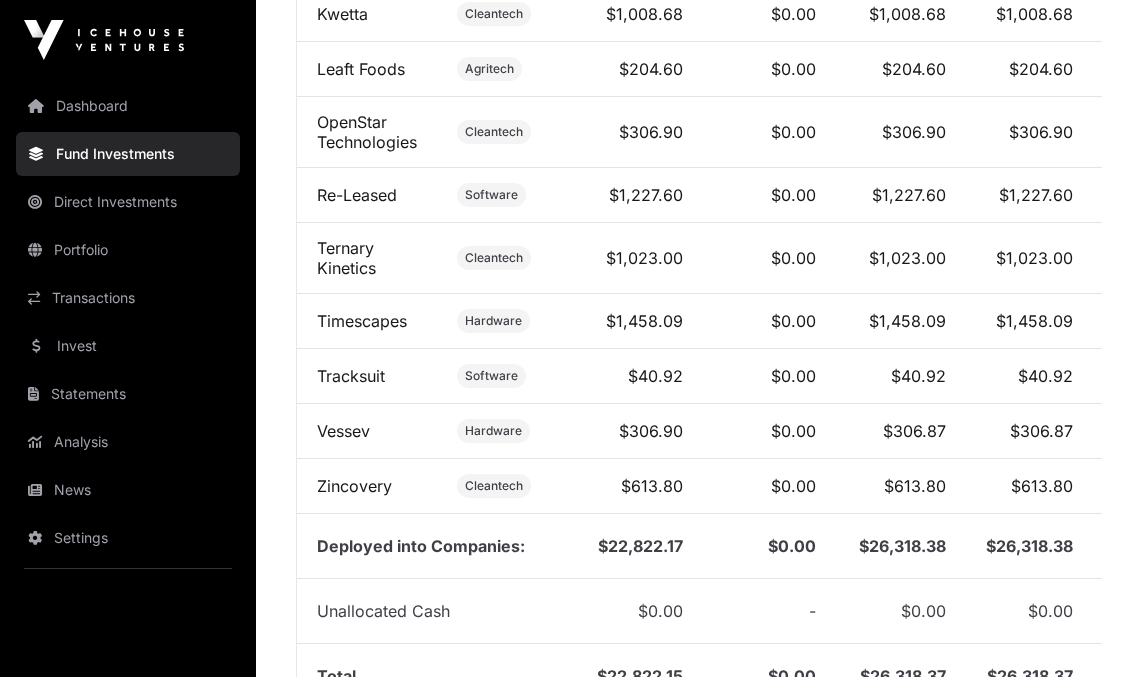 scroll, scrollTop: 1269, scrollLeft: 0, axis: vertical 